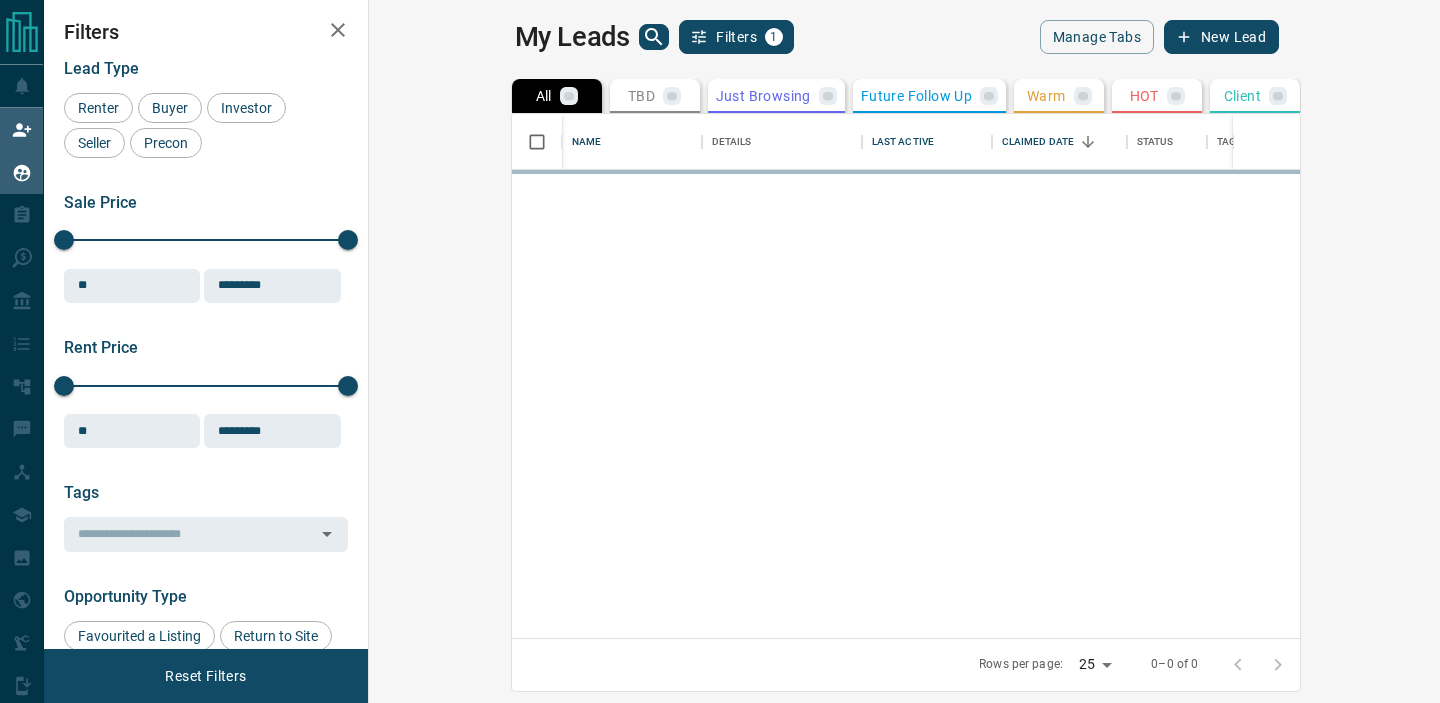 scroll, scrollTop: 0, scrollLeft: 0, axis: both 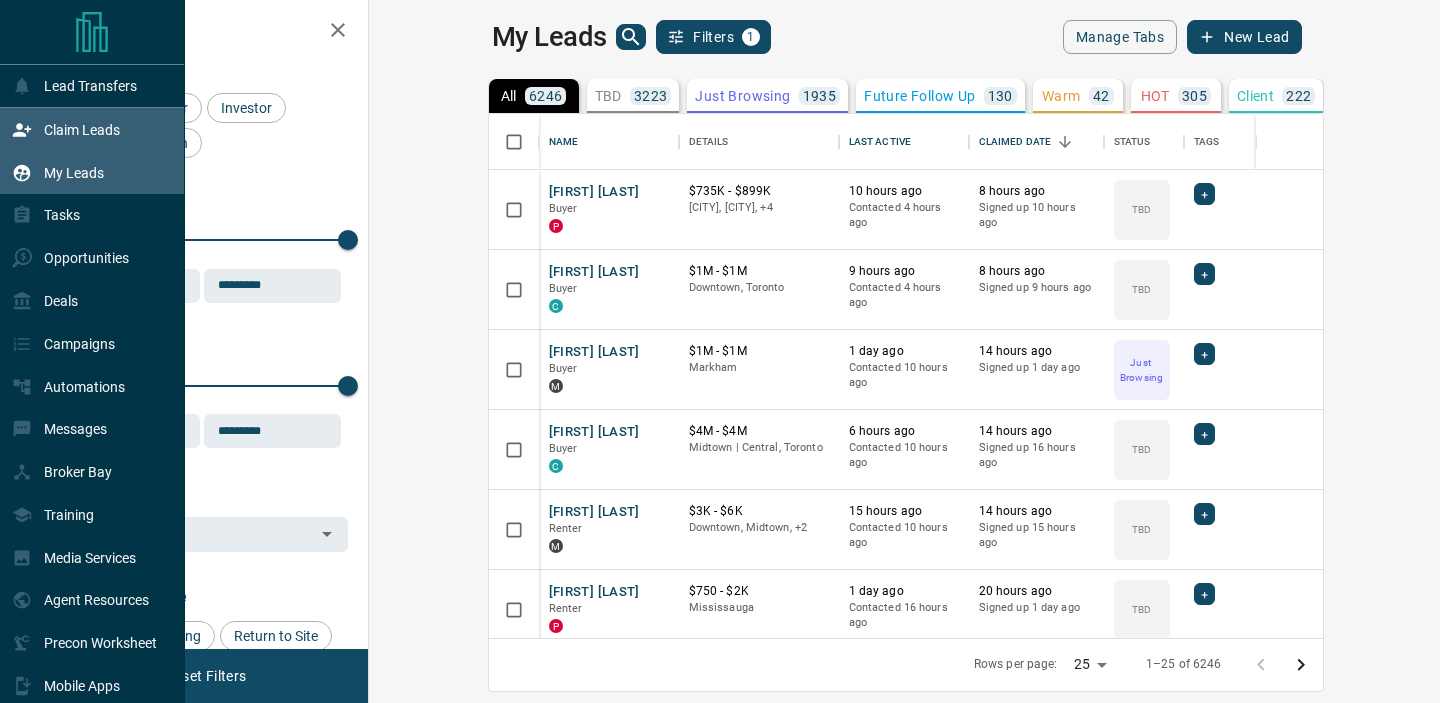click on "Claim Leads" at bounding box center (82, 130) 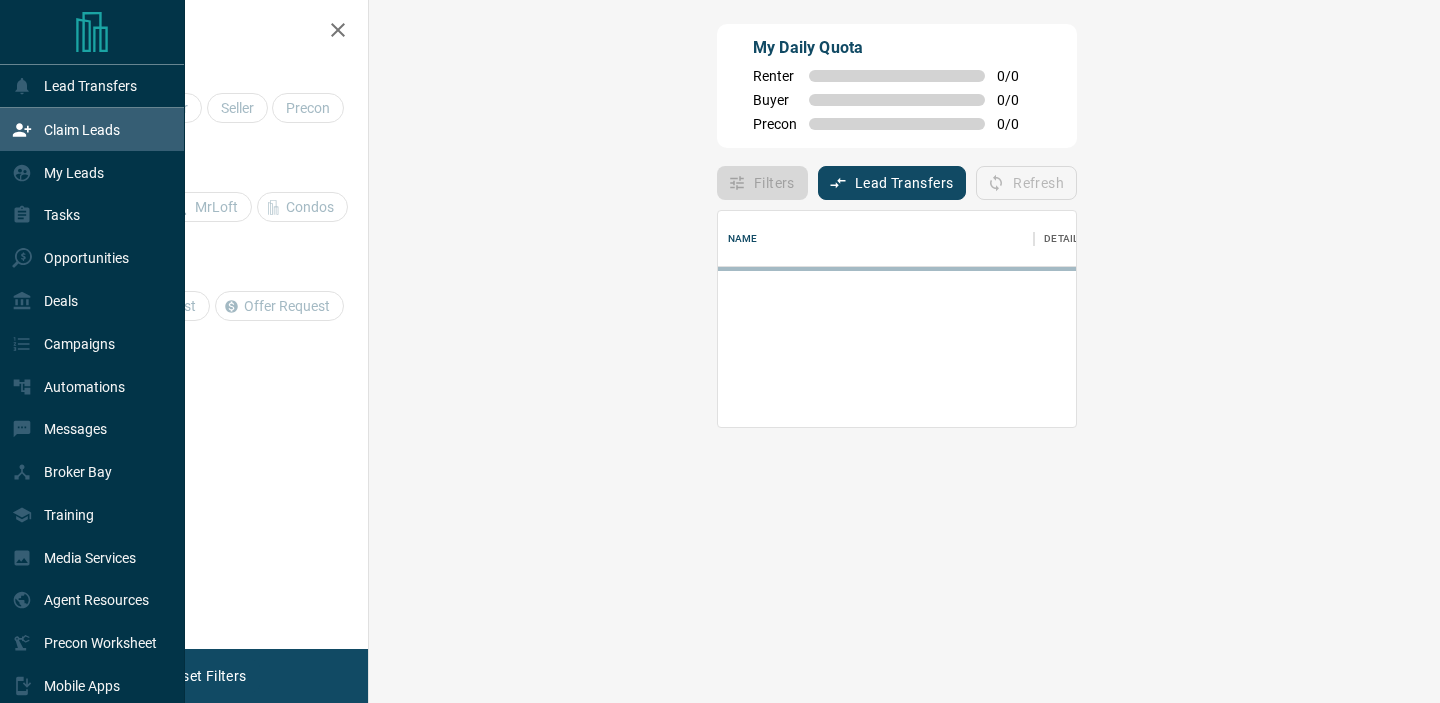 scroll, scrollTop: 1, scrollLeft: 1, axis: both 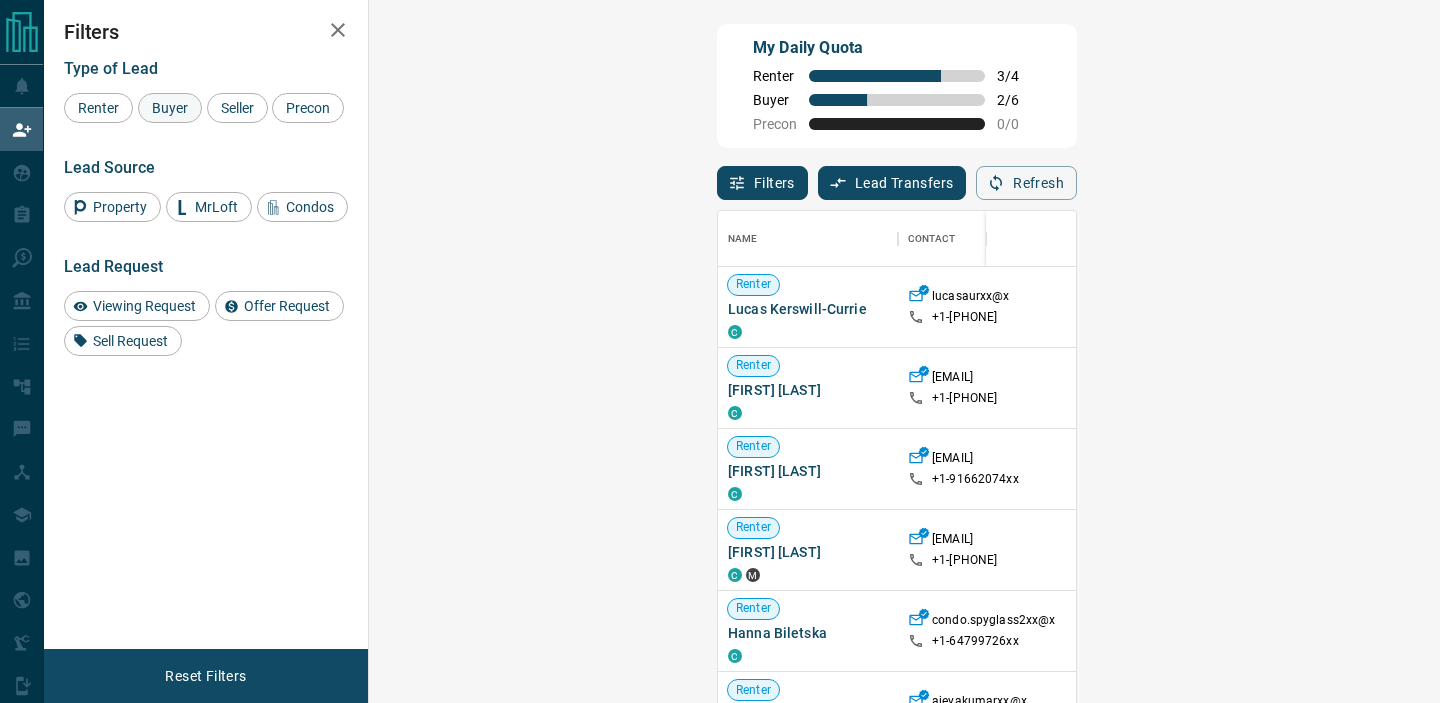 click on "Buyer" at bounding box center [170, 108] 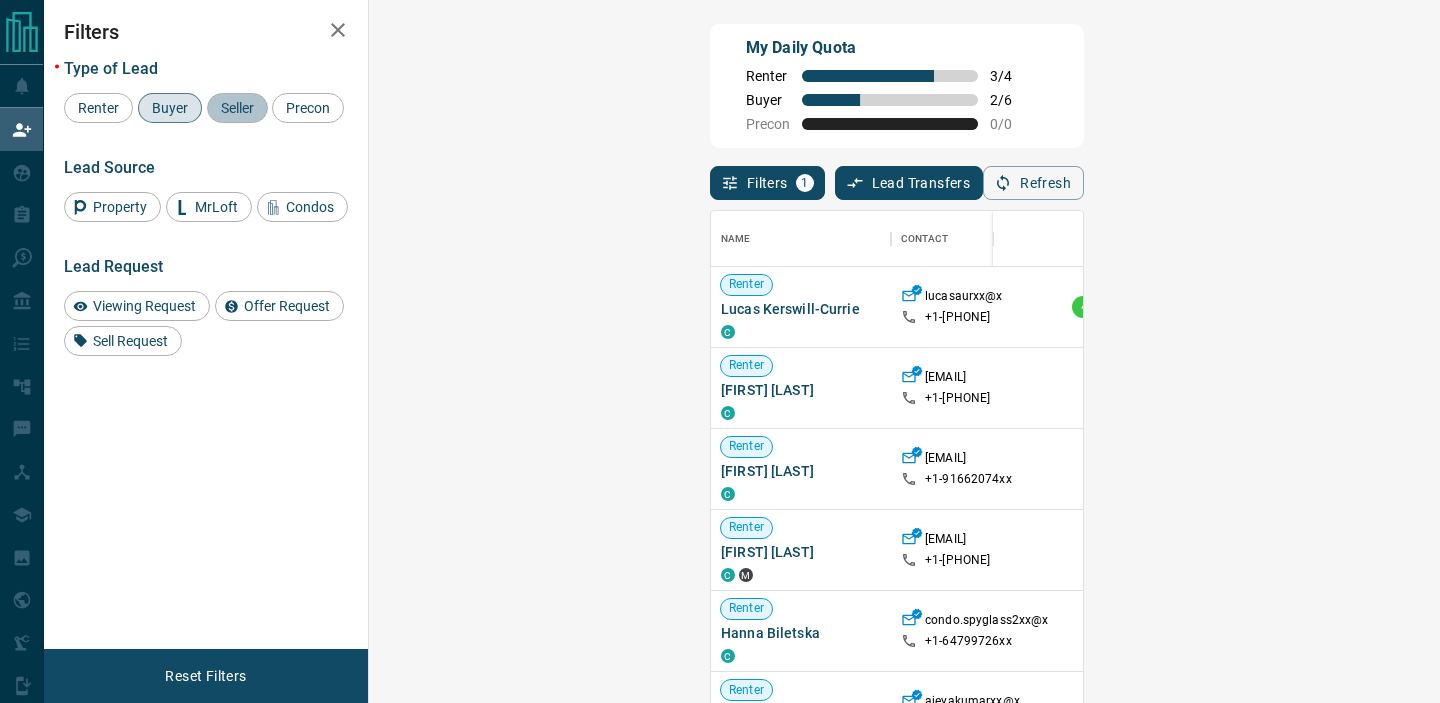 click on "Seller" at bounding box center (237, 108) 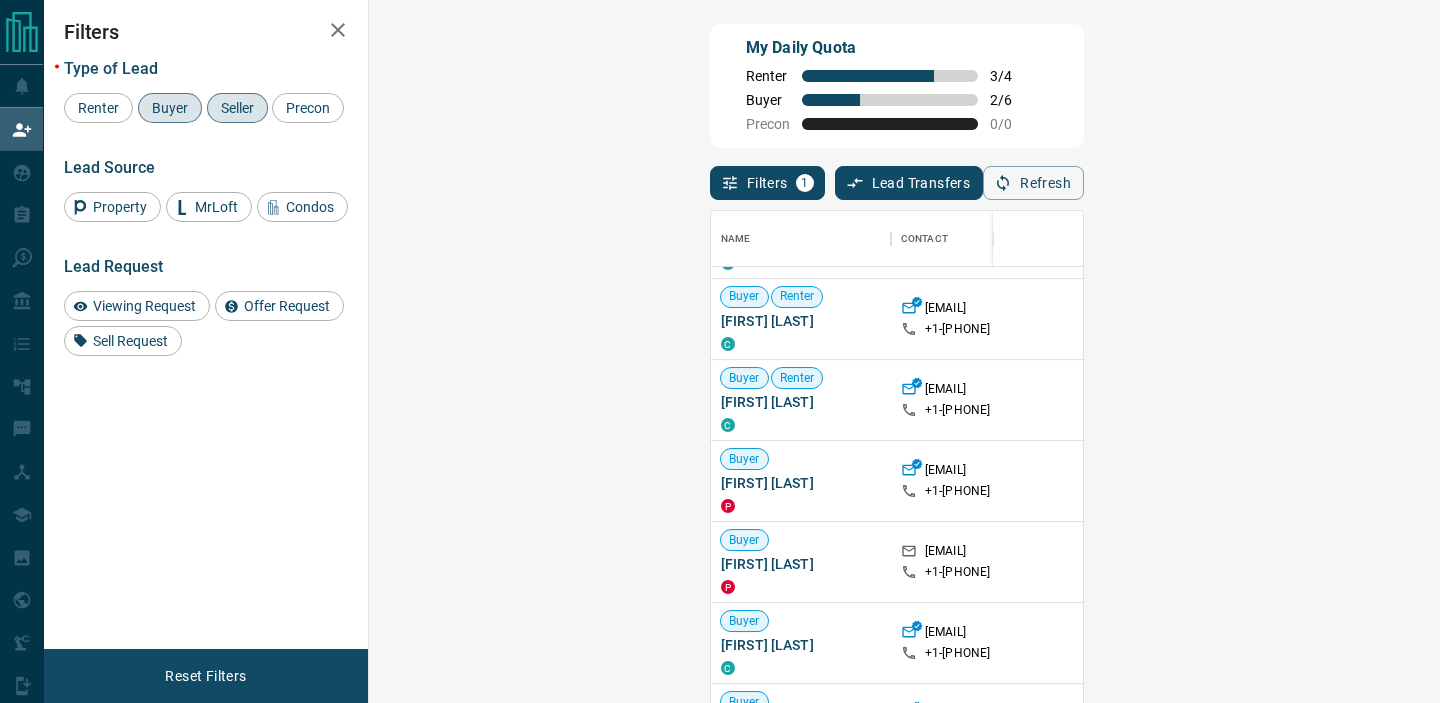 scroll, scrollTop: 646, scrollLeft: 0, axis: vertical 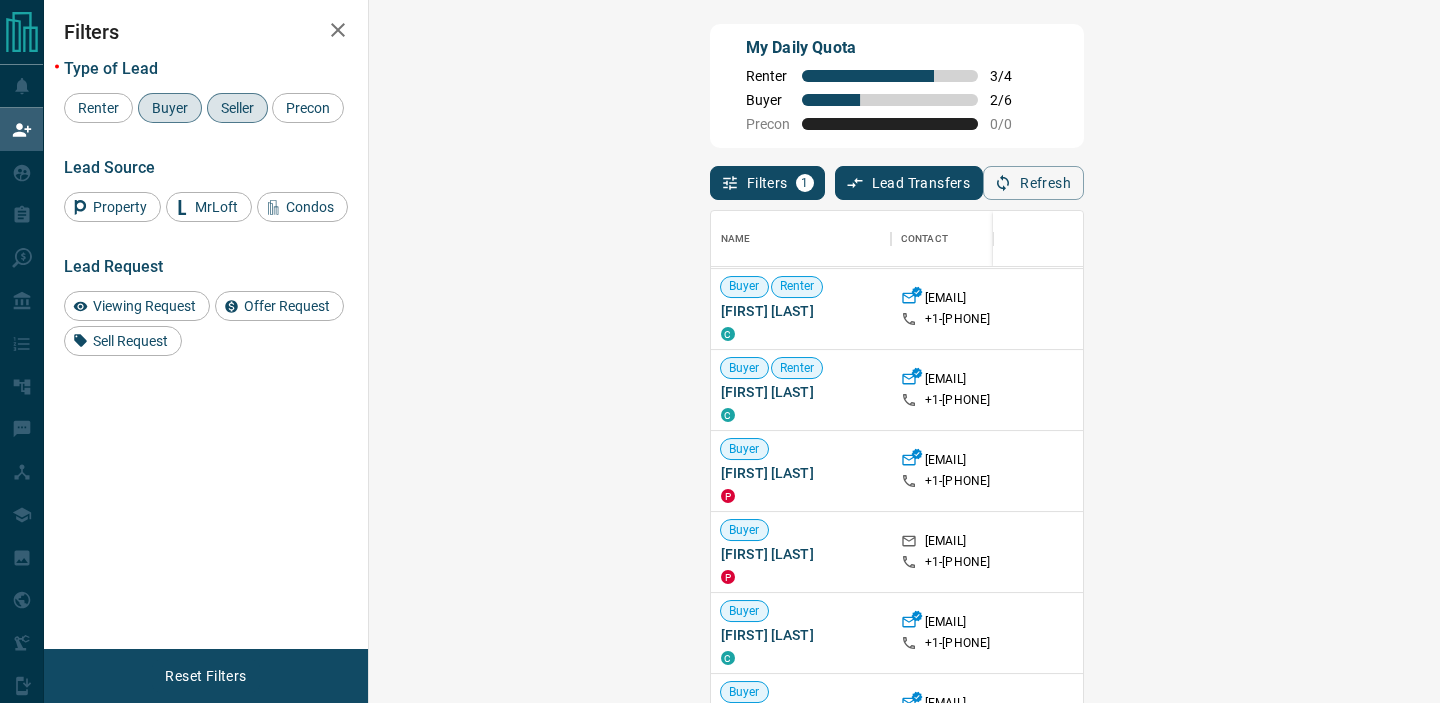 click on "Claim" at bounding box center [1694, 552] 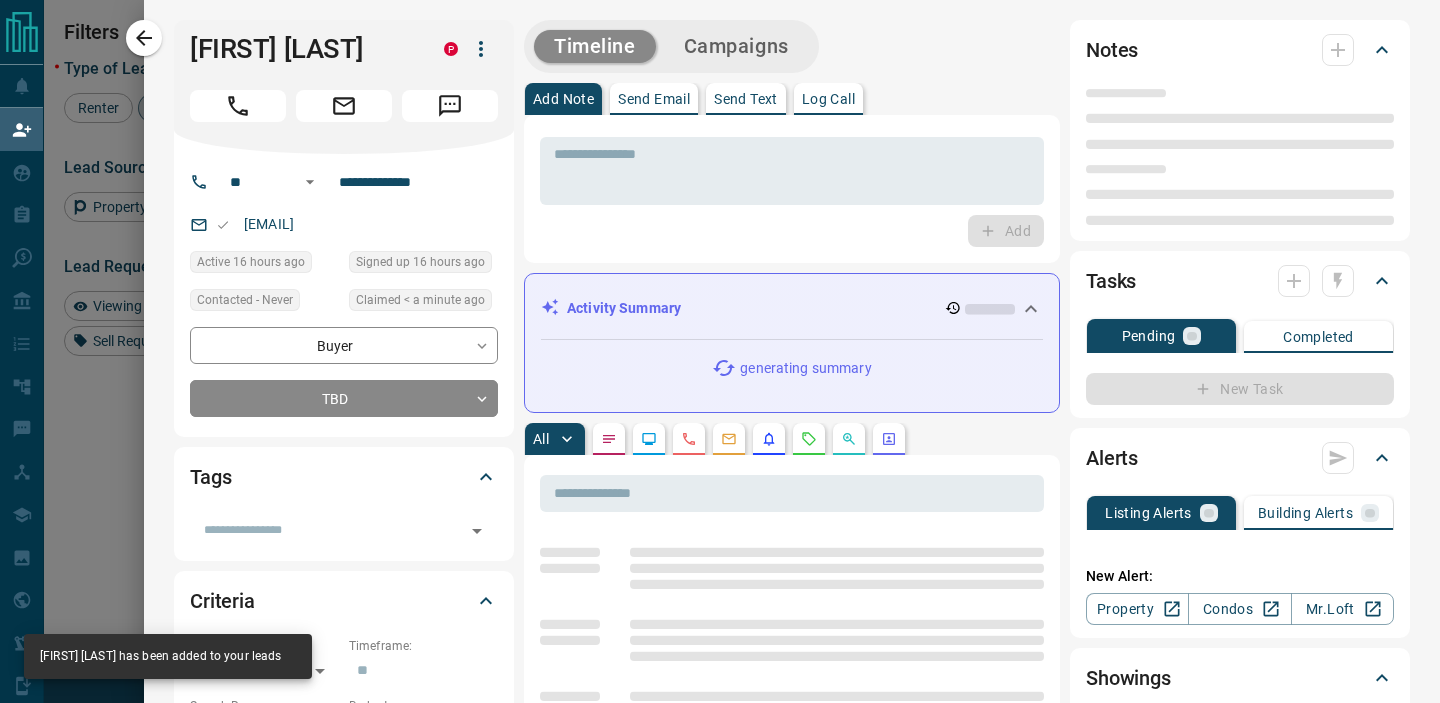 type on "**" 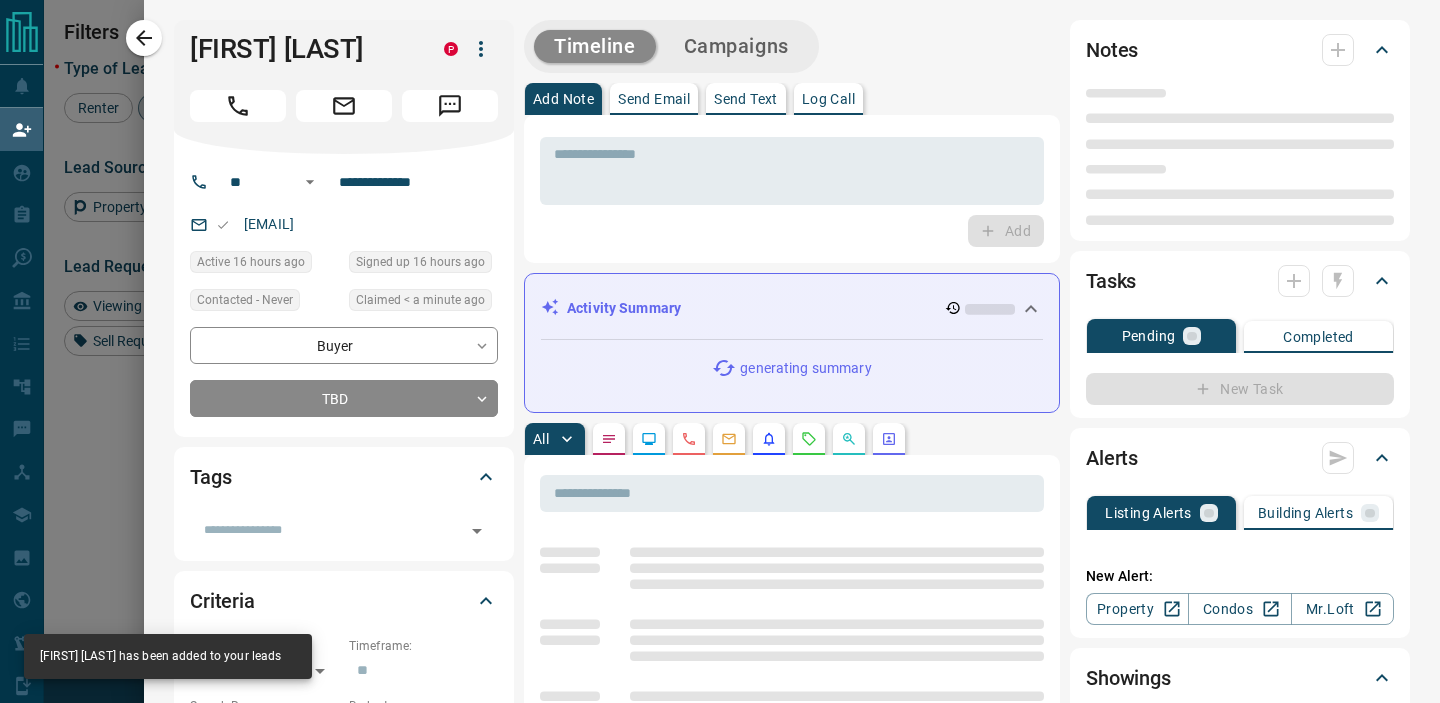 type on "**********" 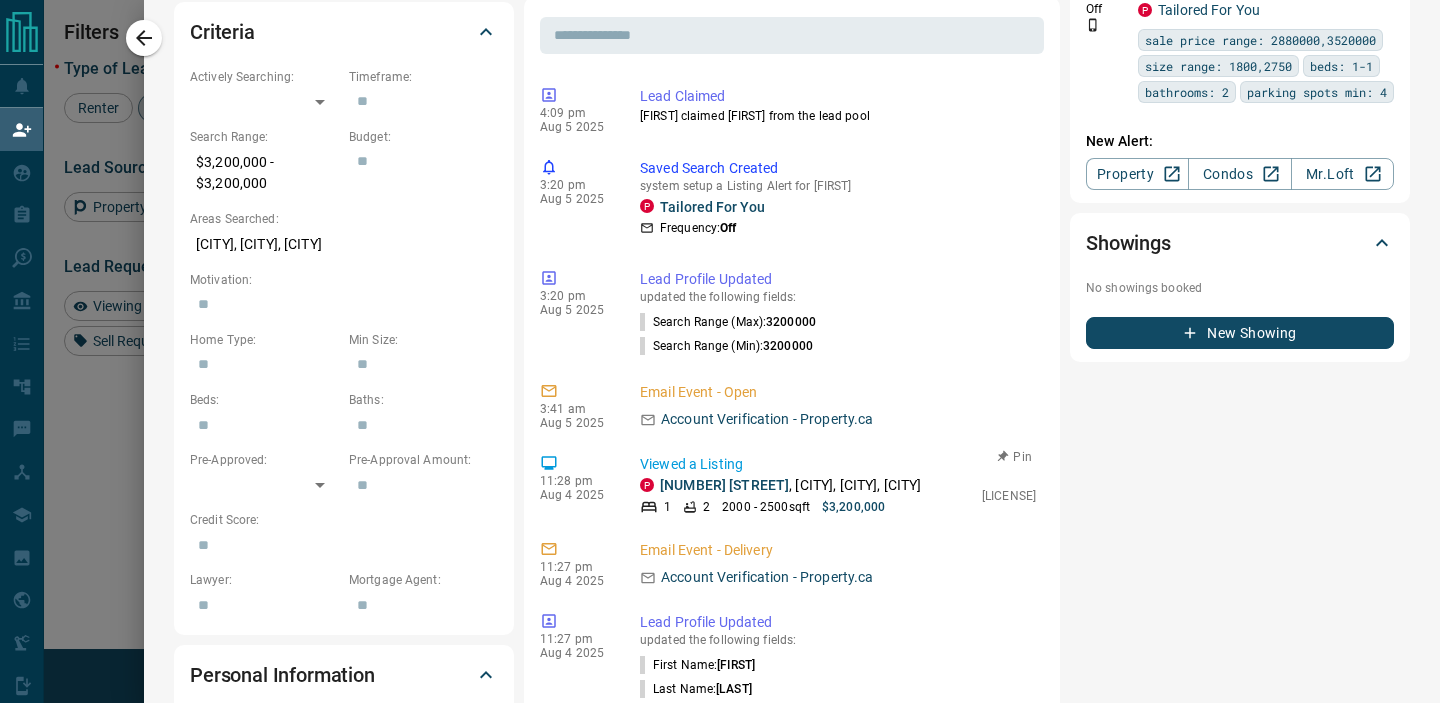 scroll, scrollTop: 0, scrollLeft: 0, axis: both 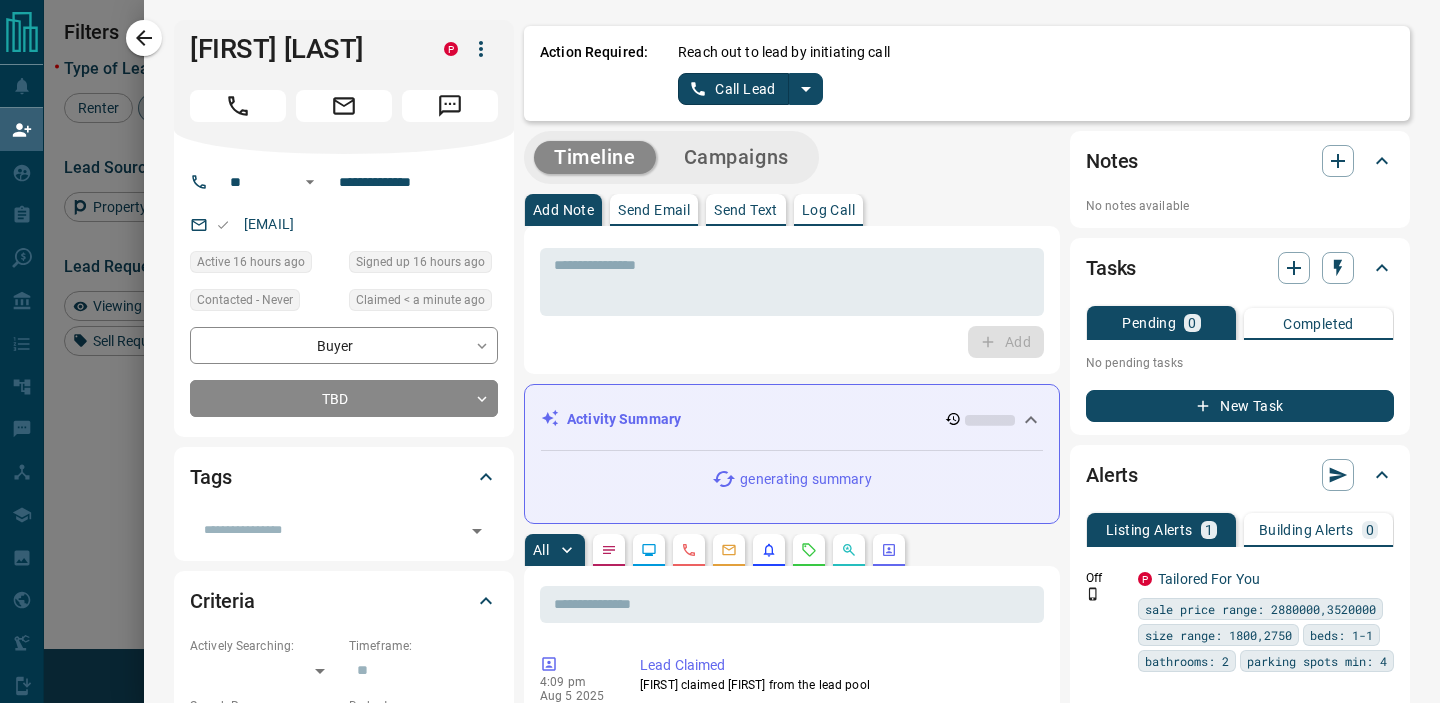 click 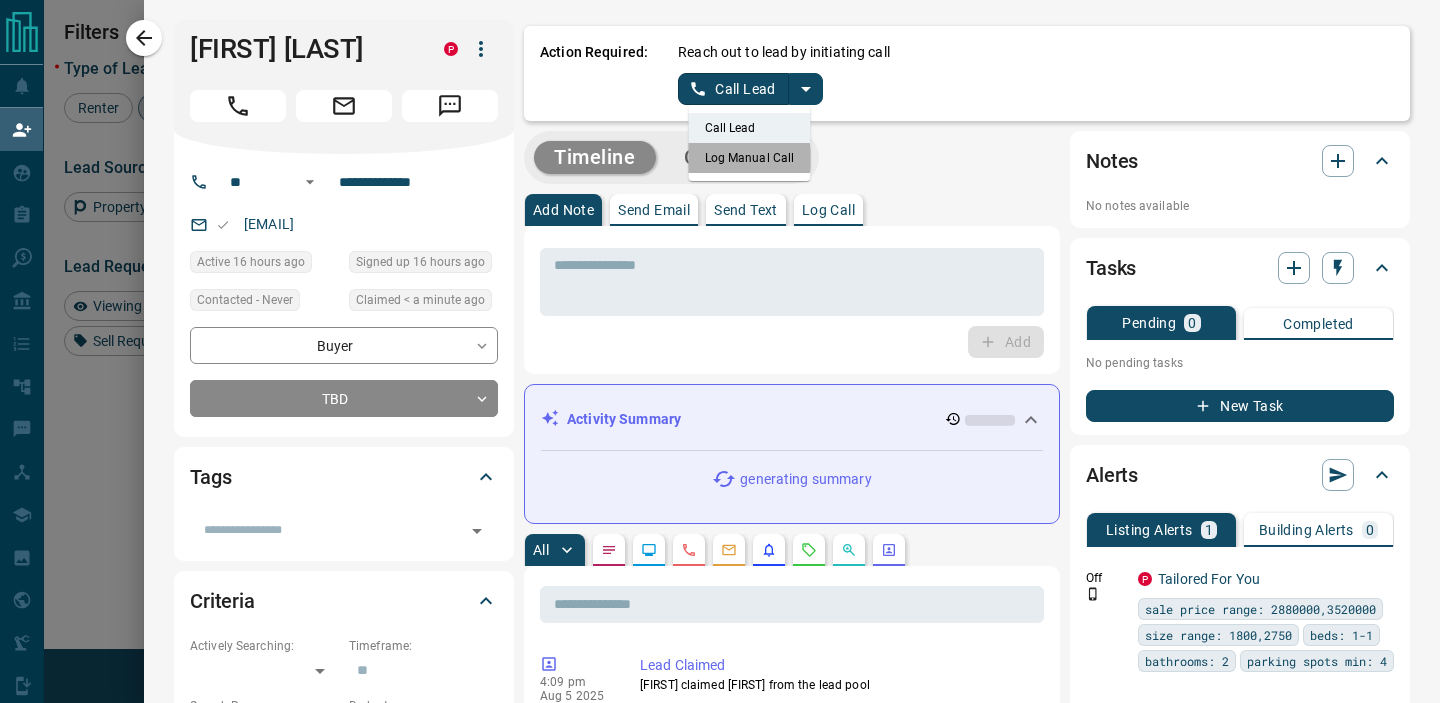 click on "Log Manual Call" at bounding box center (750, 158) 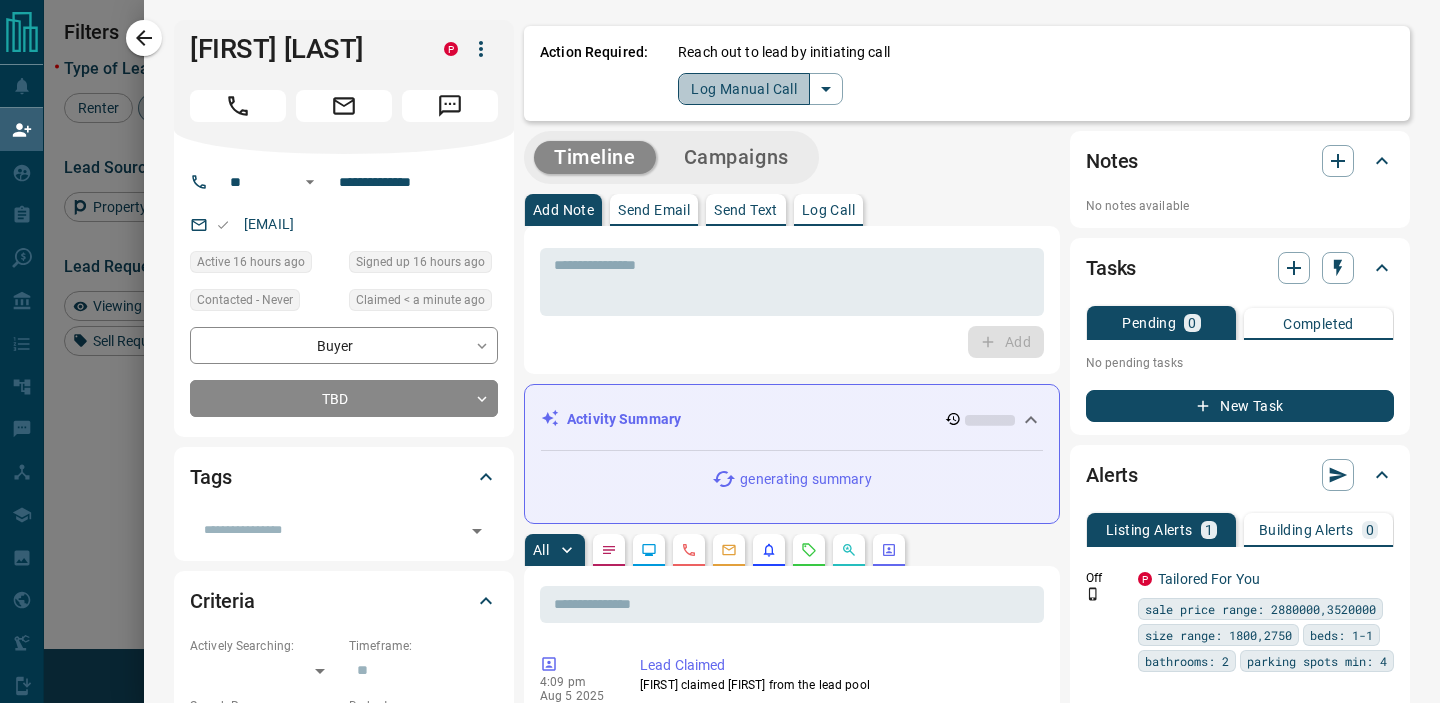 click on "Log Manual Call" at bounding box center [744, 89] 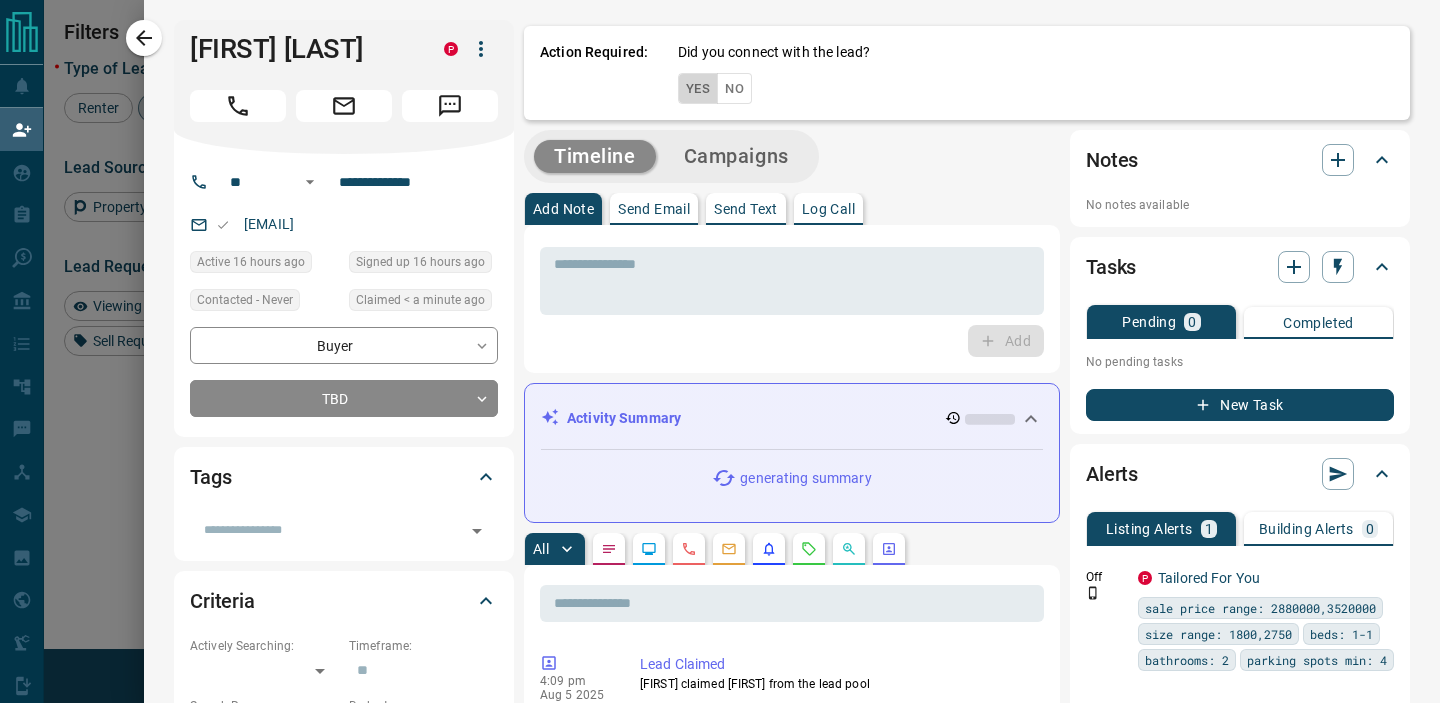 click on "Yes" at bounding box center [698, 88] 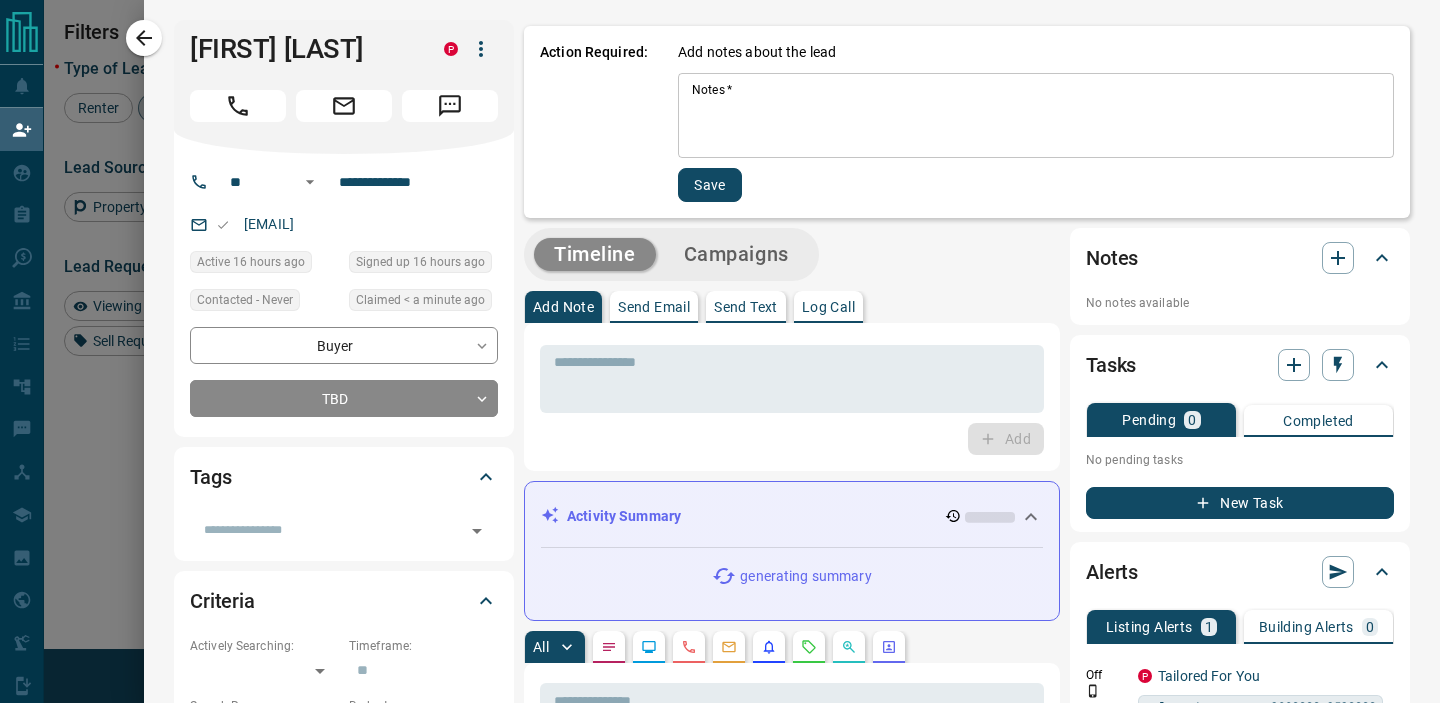 click on "Notes   *" at bounding box center (1036, 116) 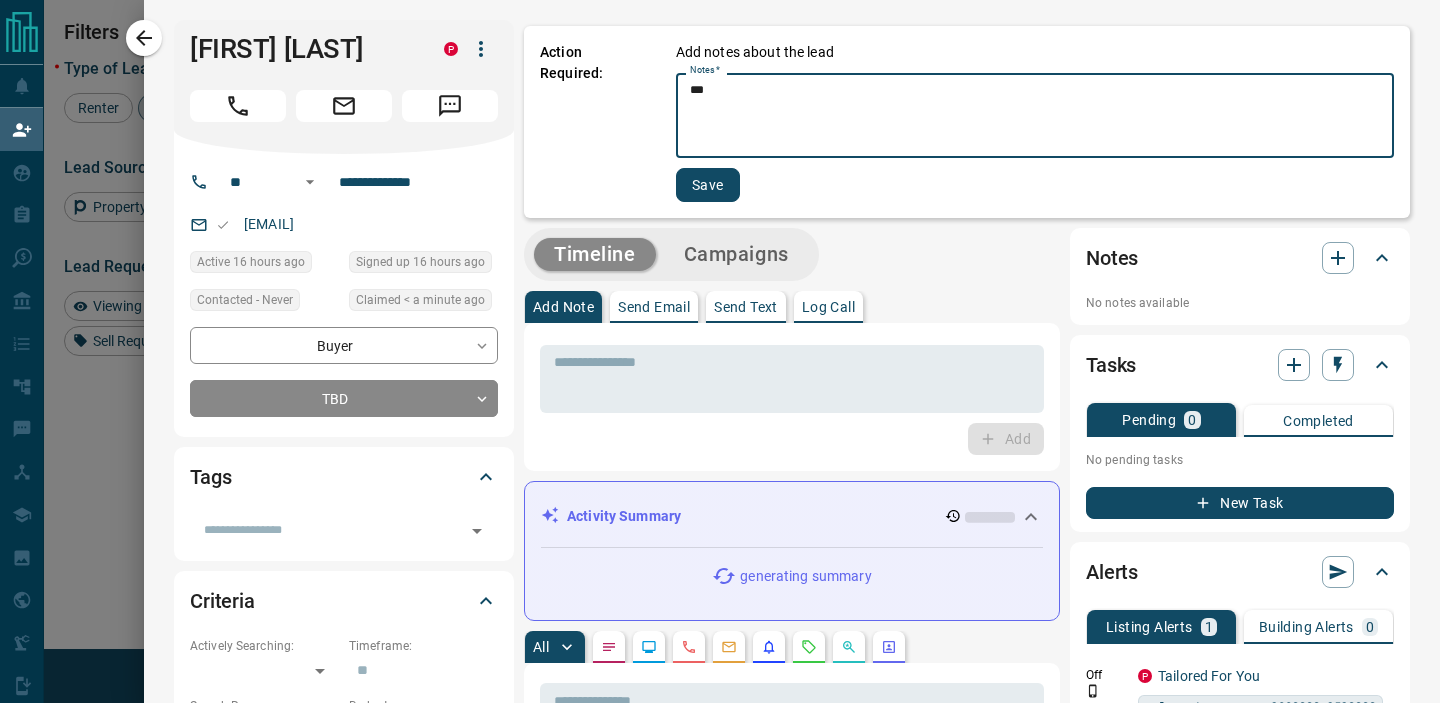 type on "***" 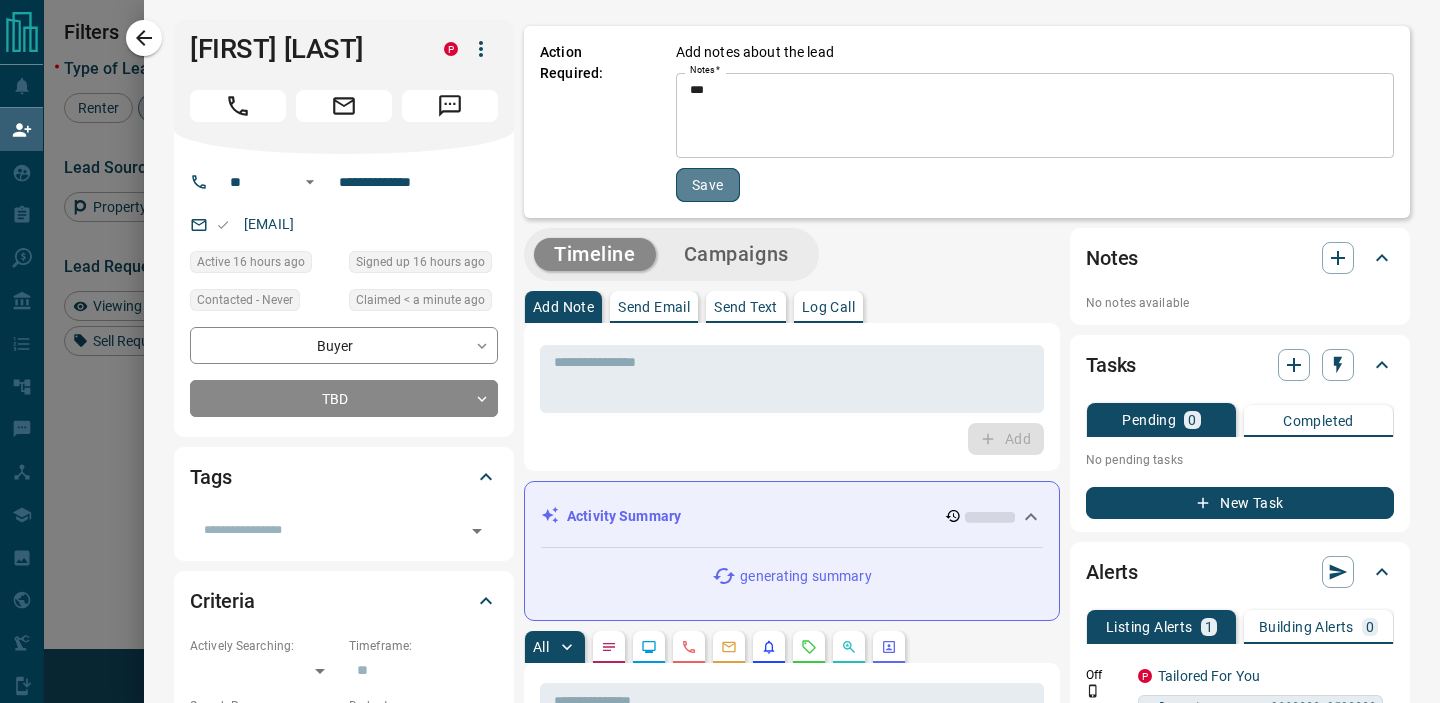 click on "Save" at bounding box center [708, 185] 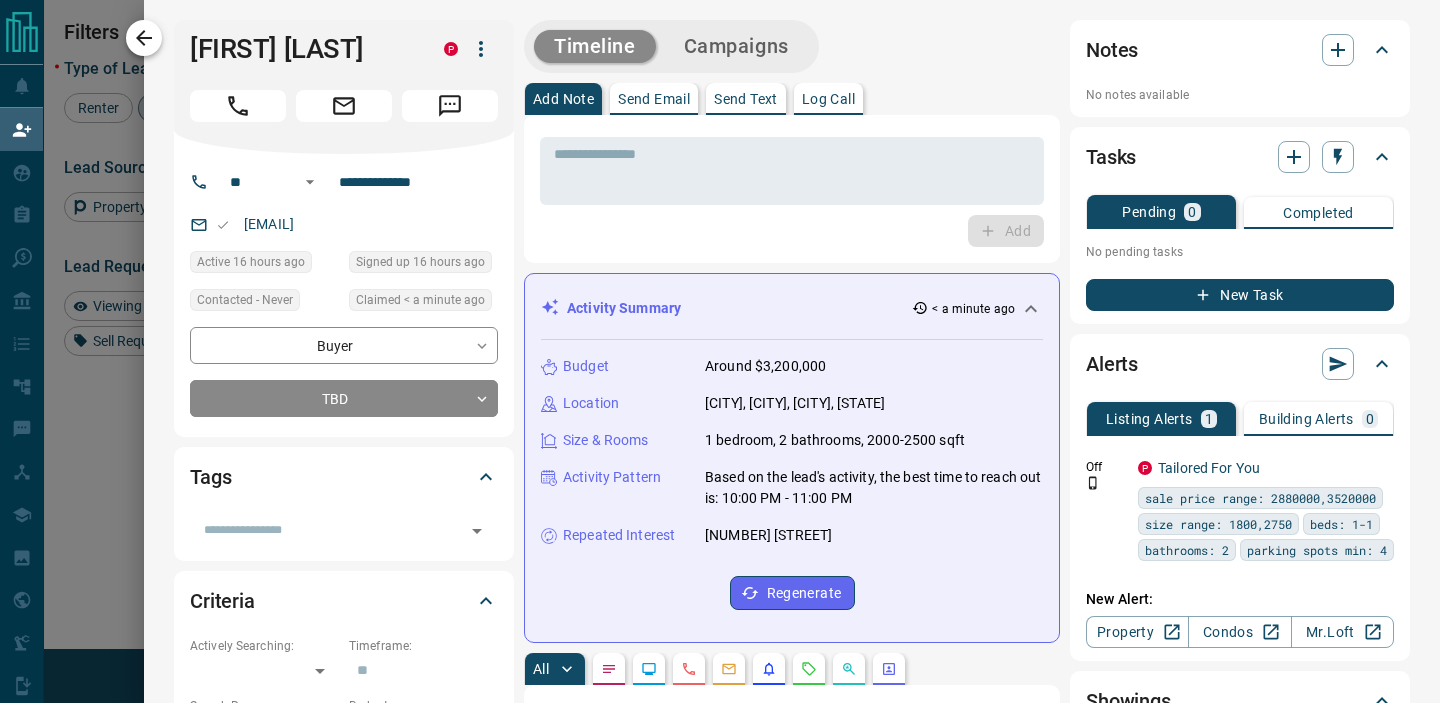 click 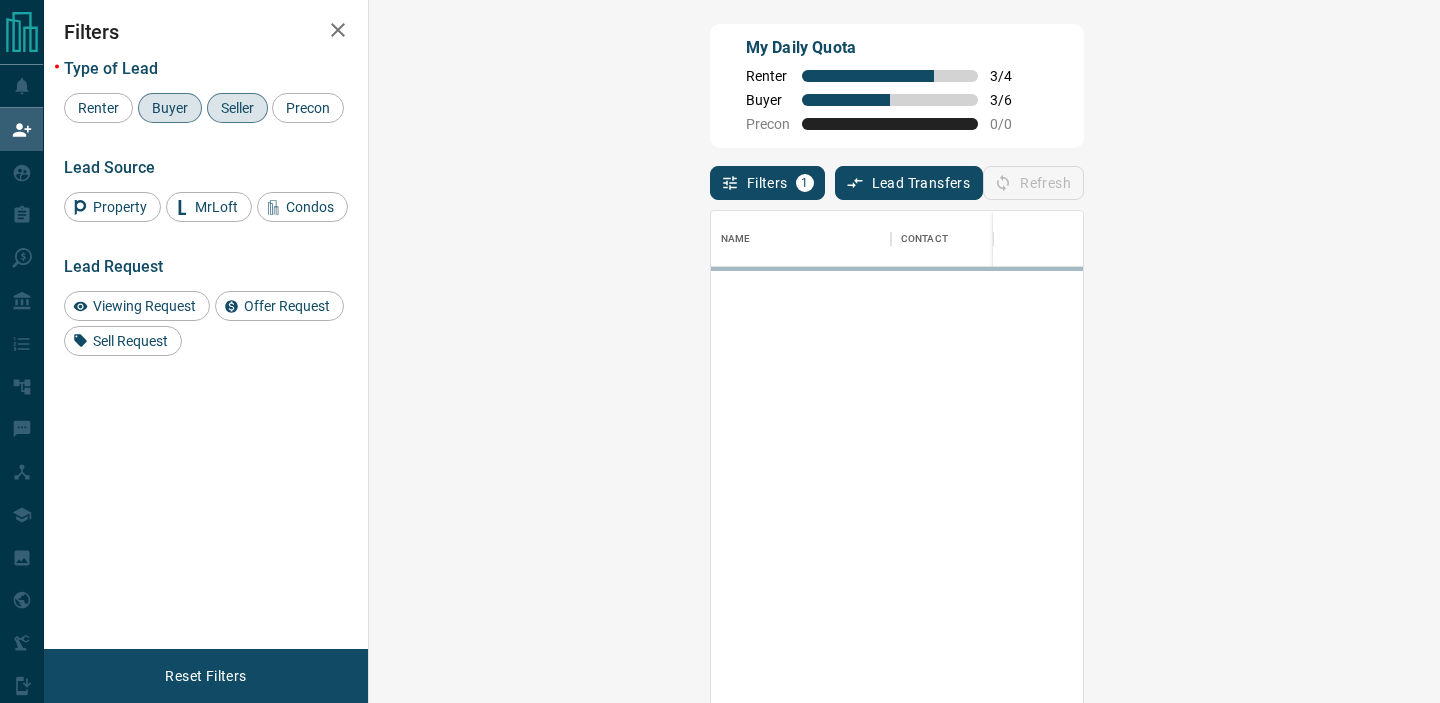 scroll, scrollTop: 0, scrollLeft: 1, axis: horizontal 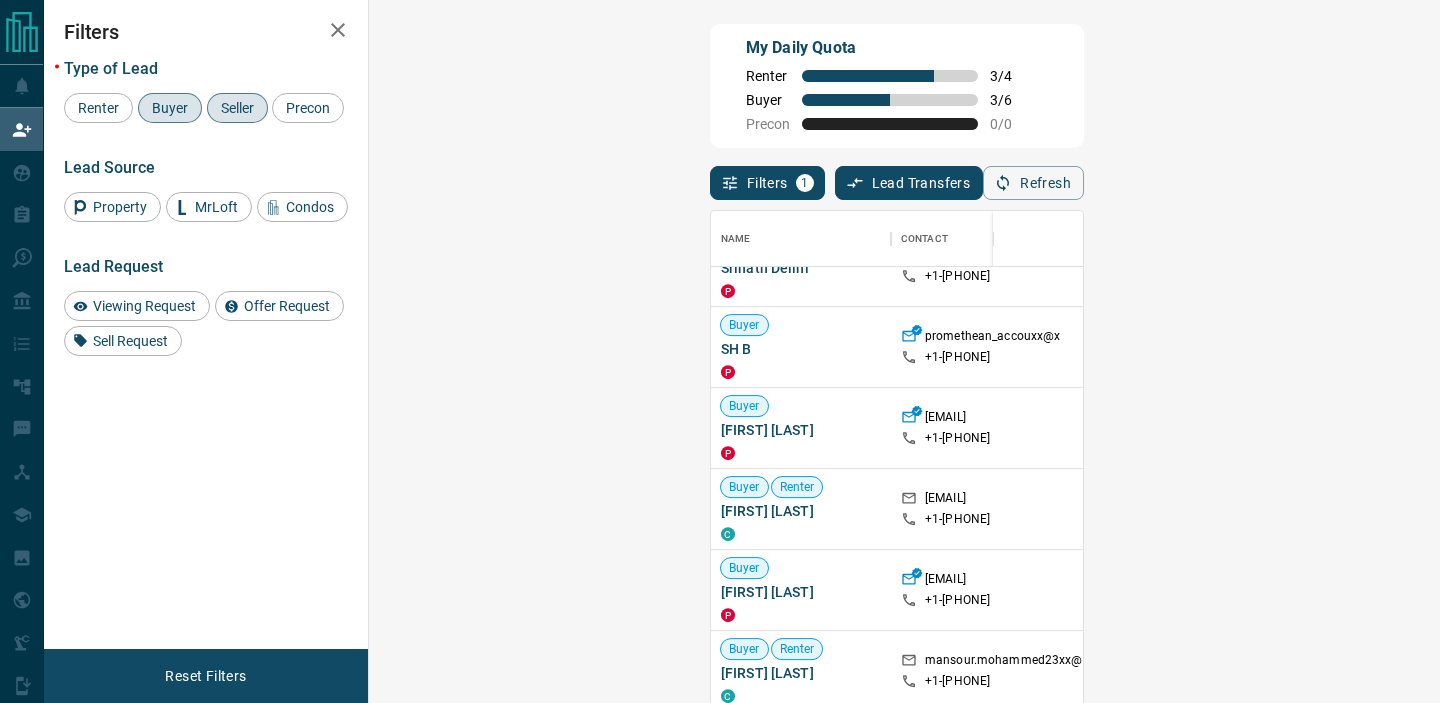 click on "Claim" at bounding box center [1694, 428] 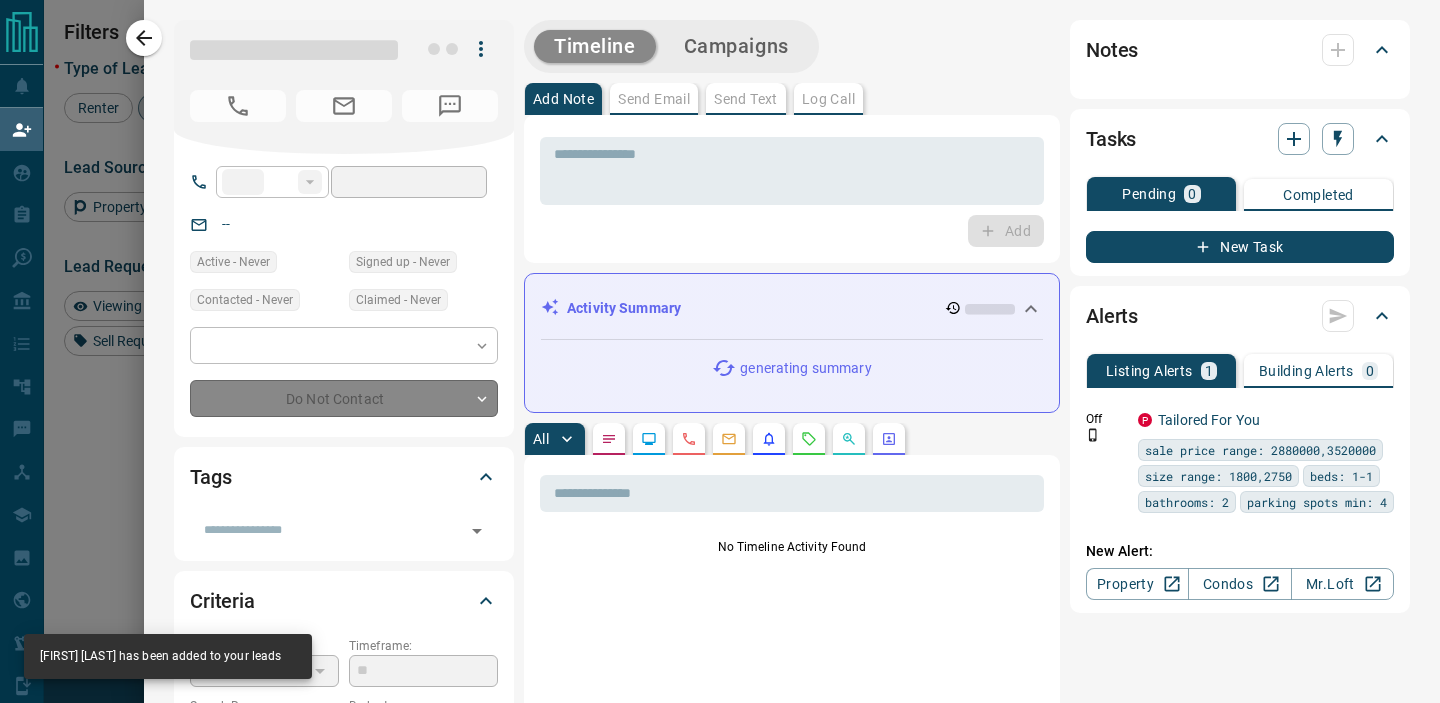 type on "**" 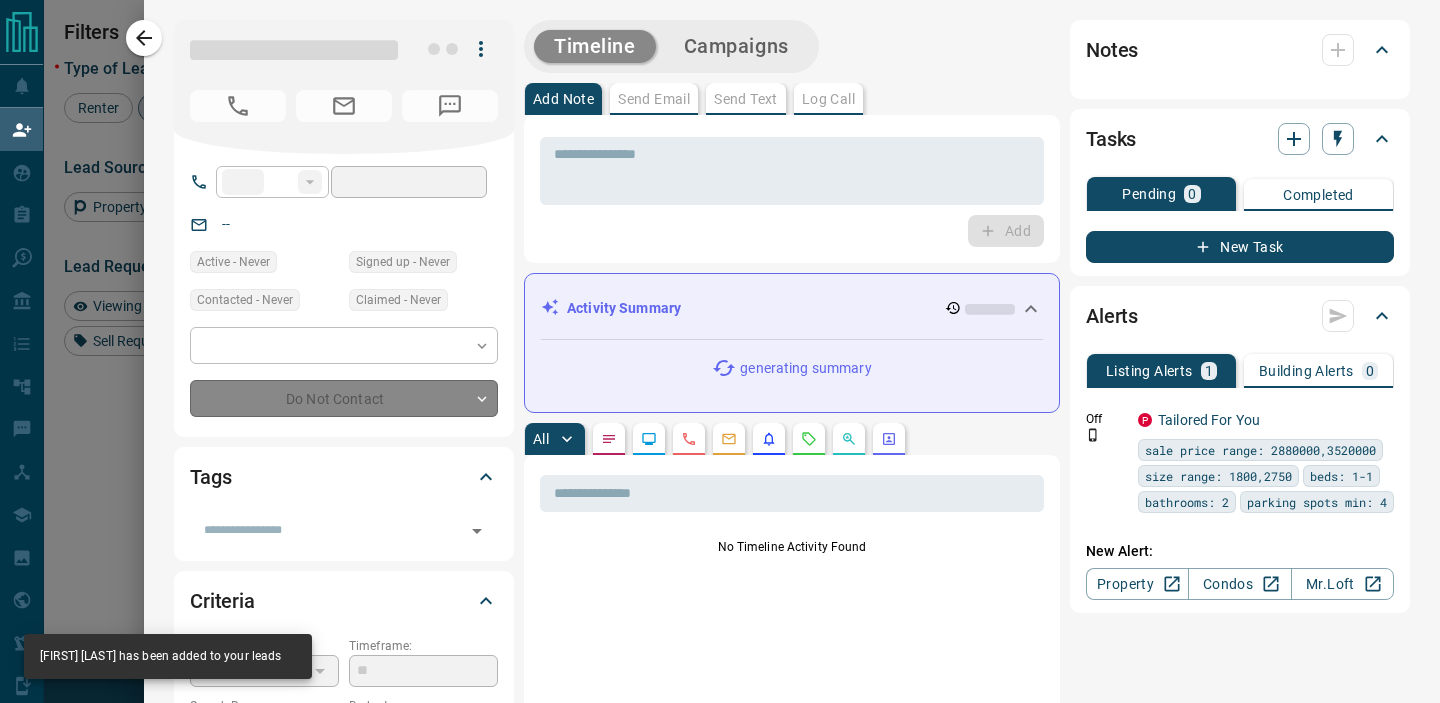 type on "**********" 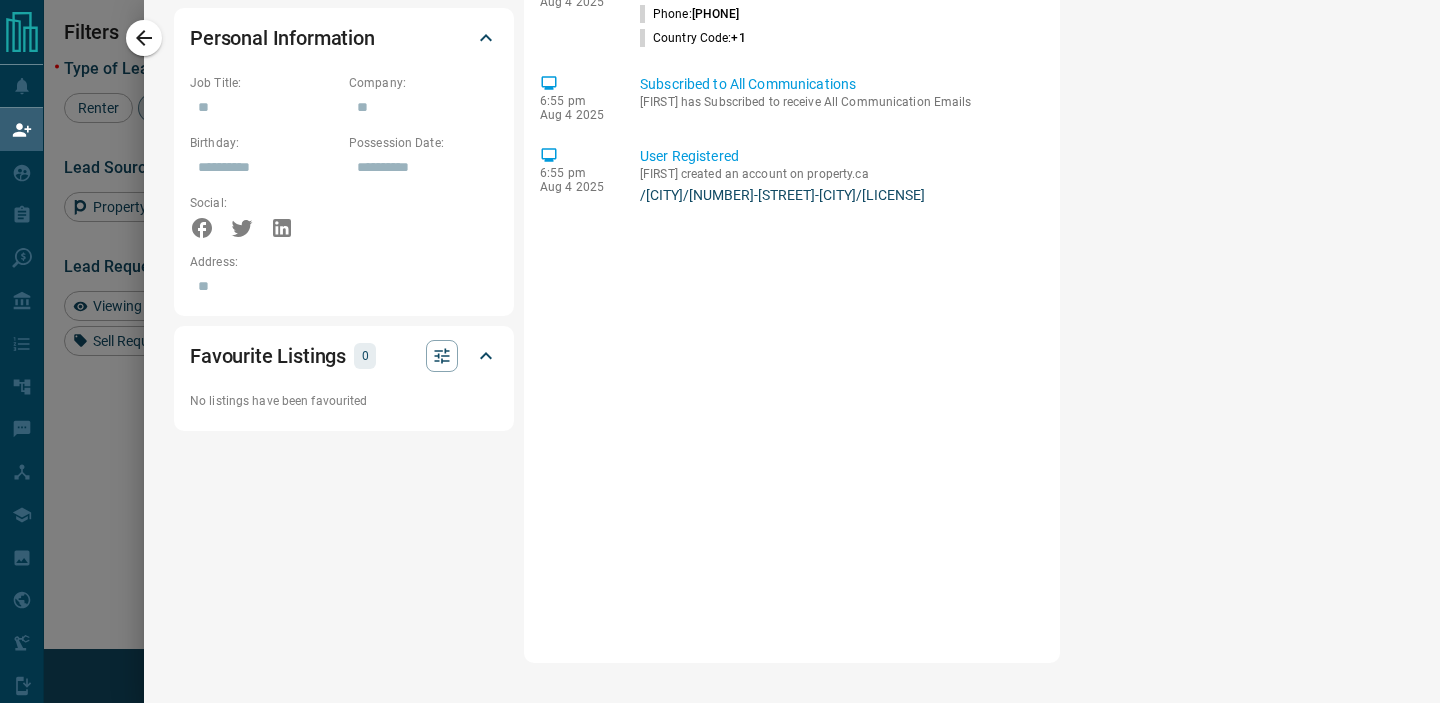 scroll, scrollTop: 0, scrollLeft: 0, axis: both 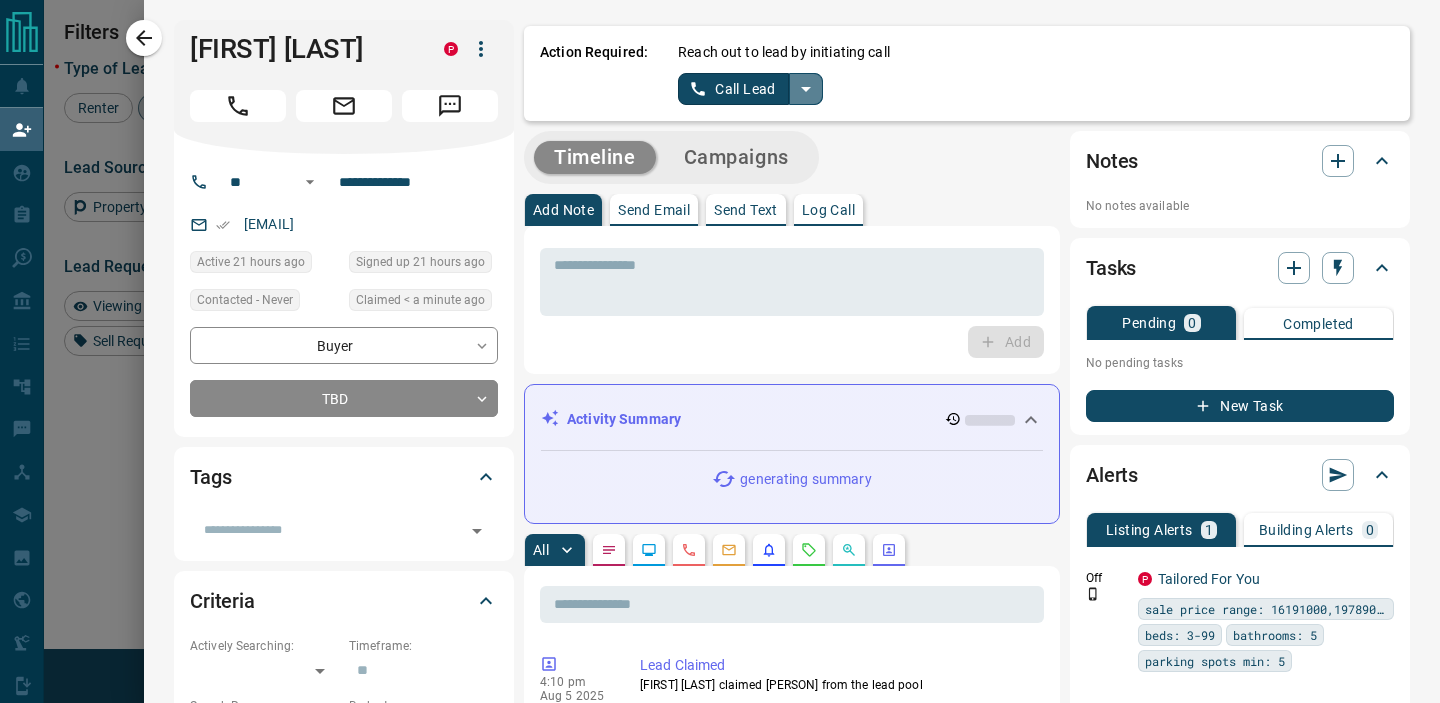 click 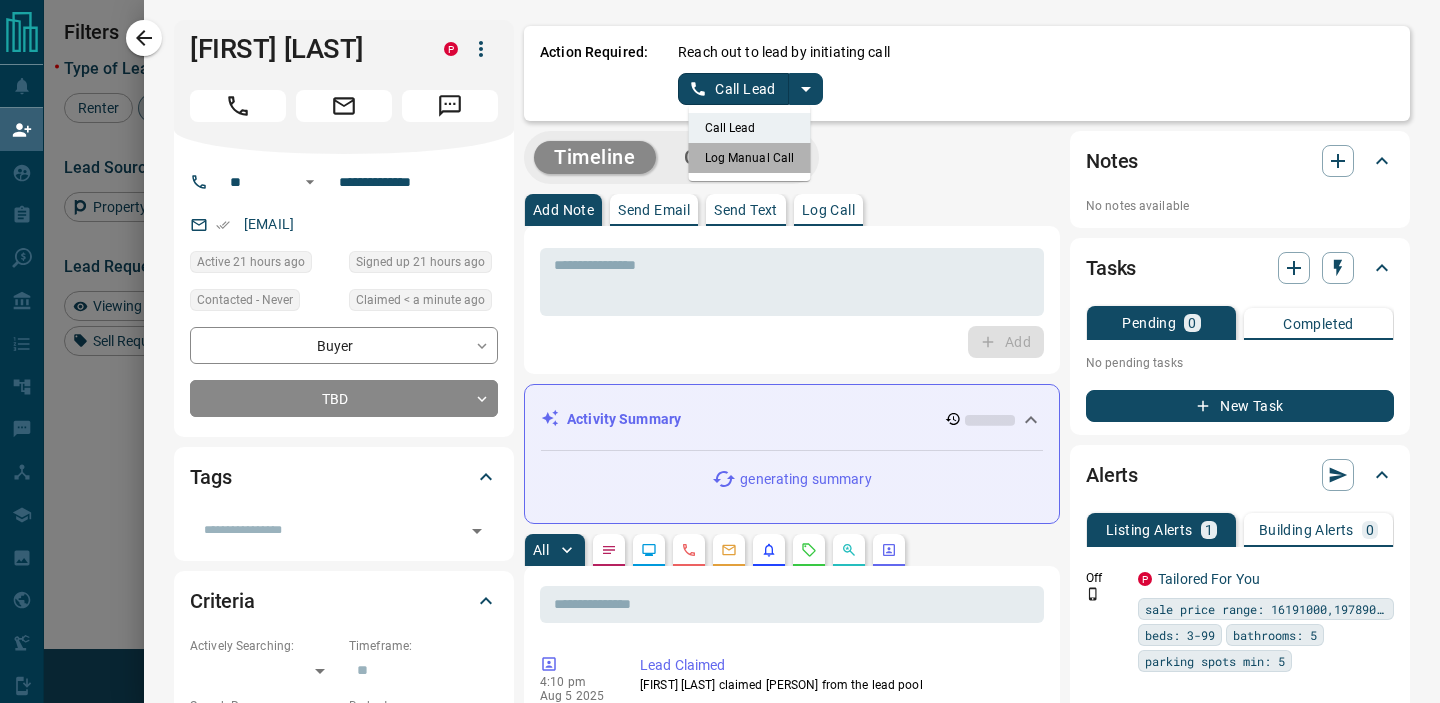 click on "Log Manual Call" at bounding box center (750, 158) 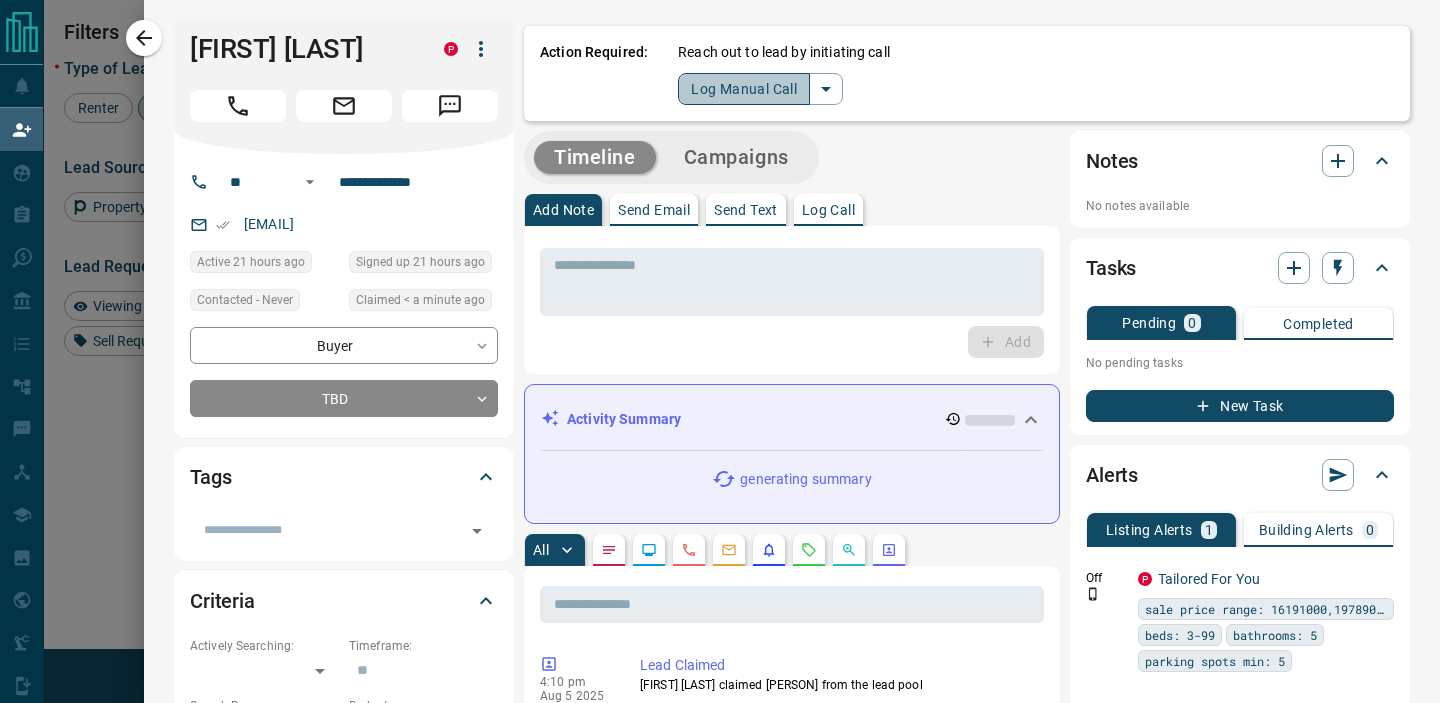 click on "Log Manual Call" at bounding box center [744, 89] 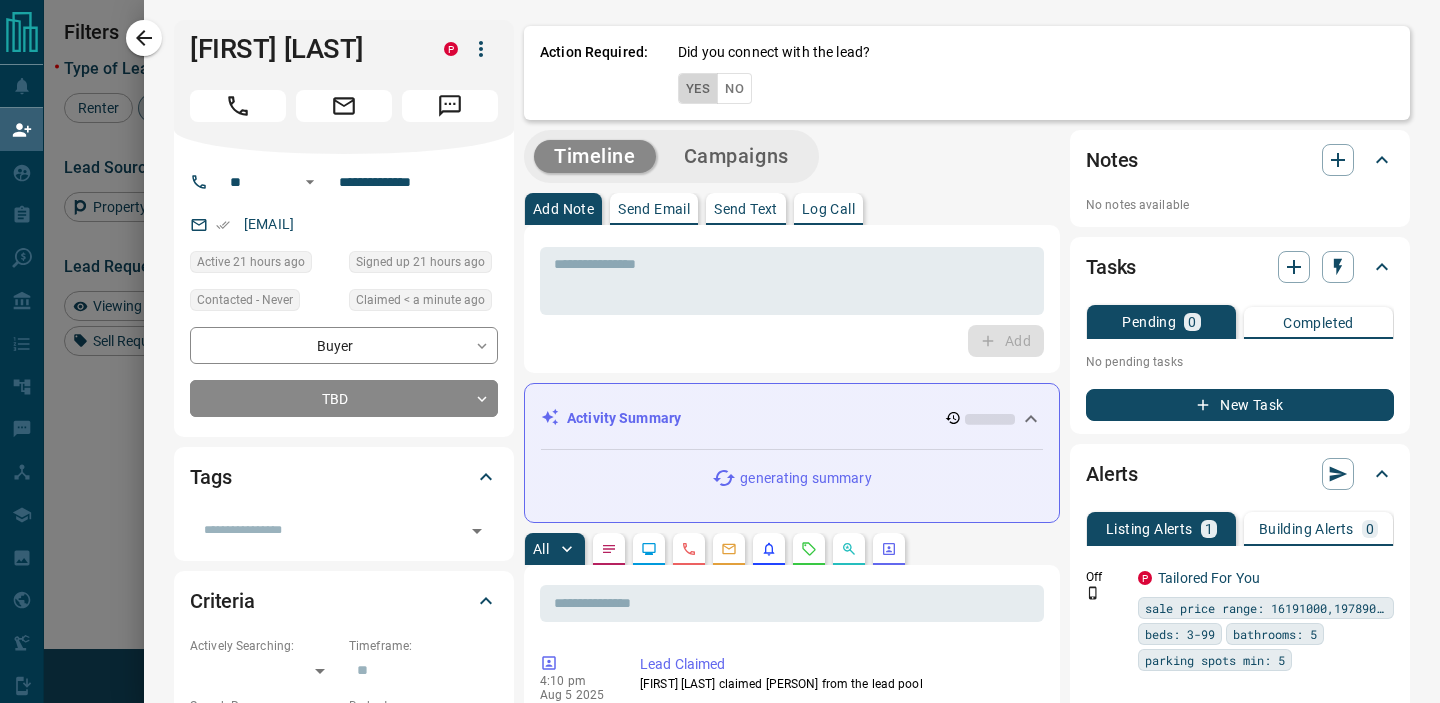 click on "Yes" at bounding box center (698, 88) 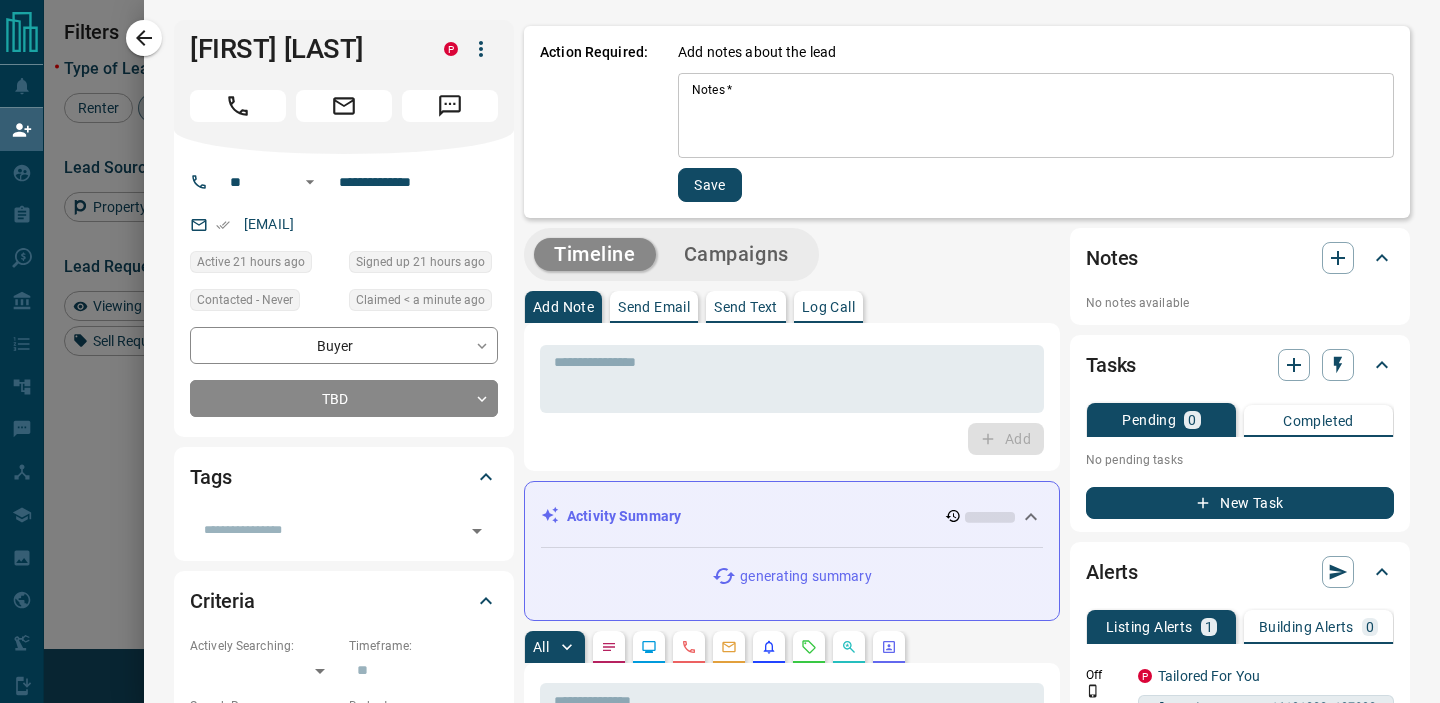 click on "Notes   *" at bounding box center (1036, 116) 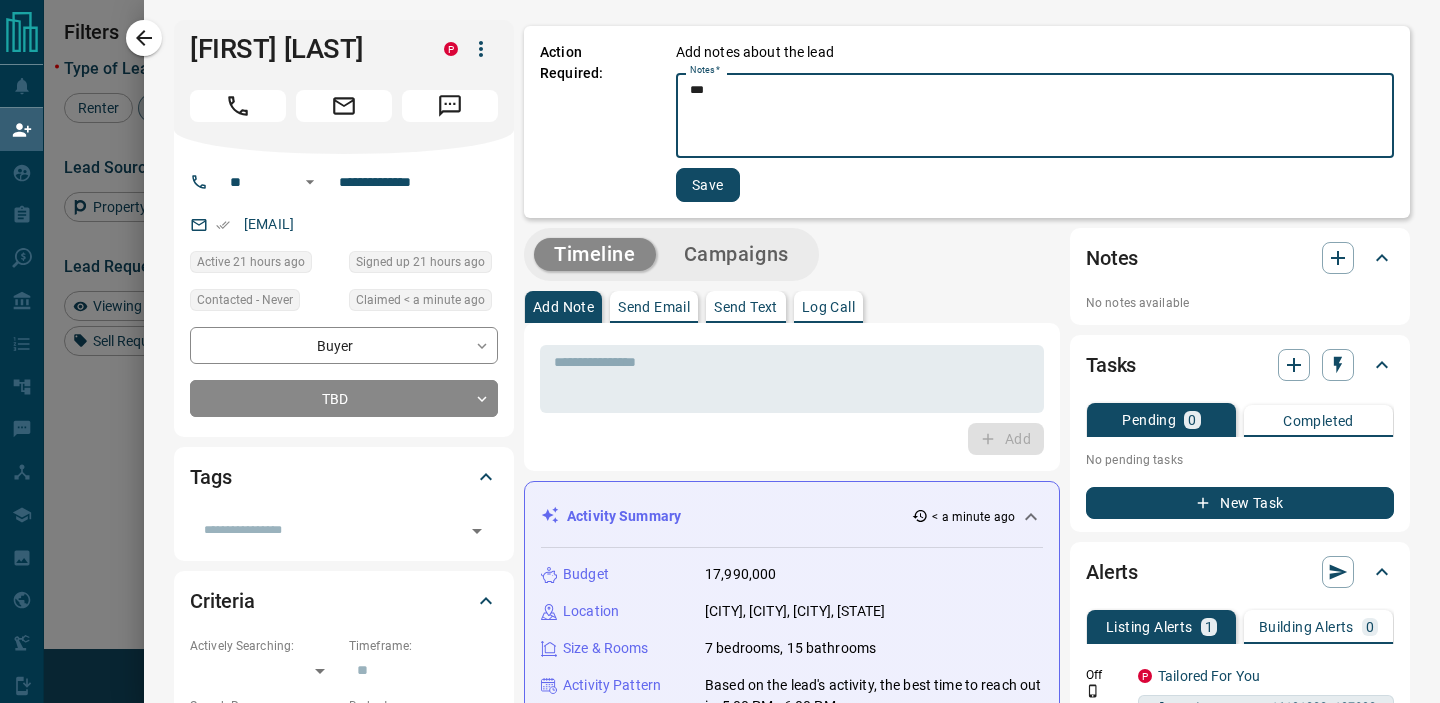 type on "***" 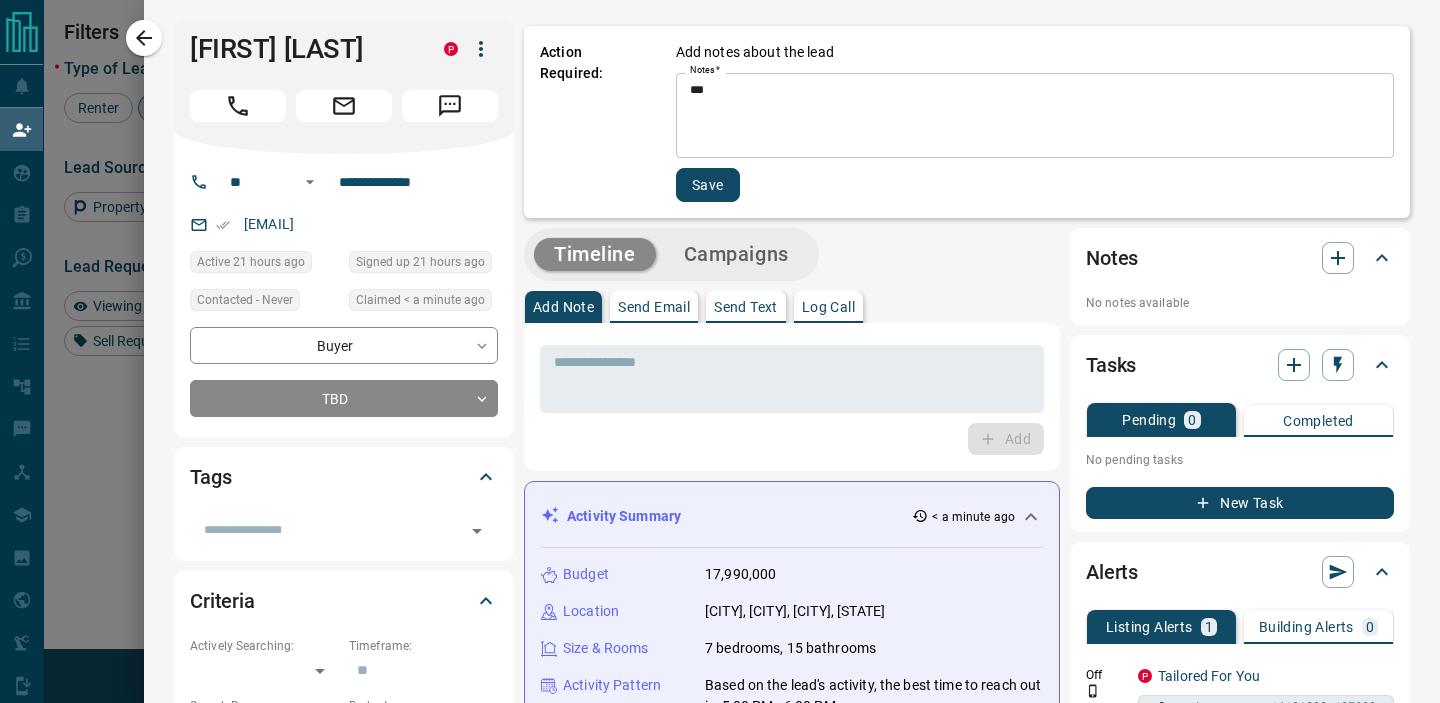 click on "Action Required: Add notes about the lead Notes   * *** * Notes   * Save" at bounding box center [1035, 122] 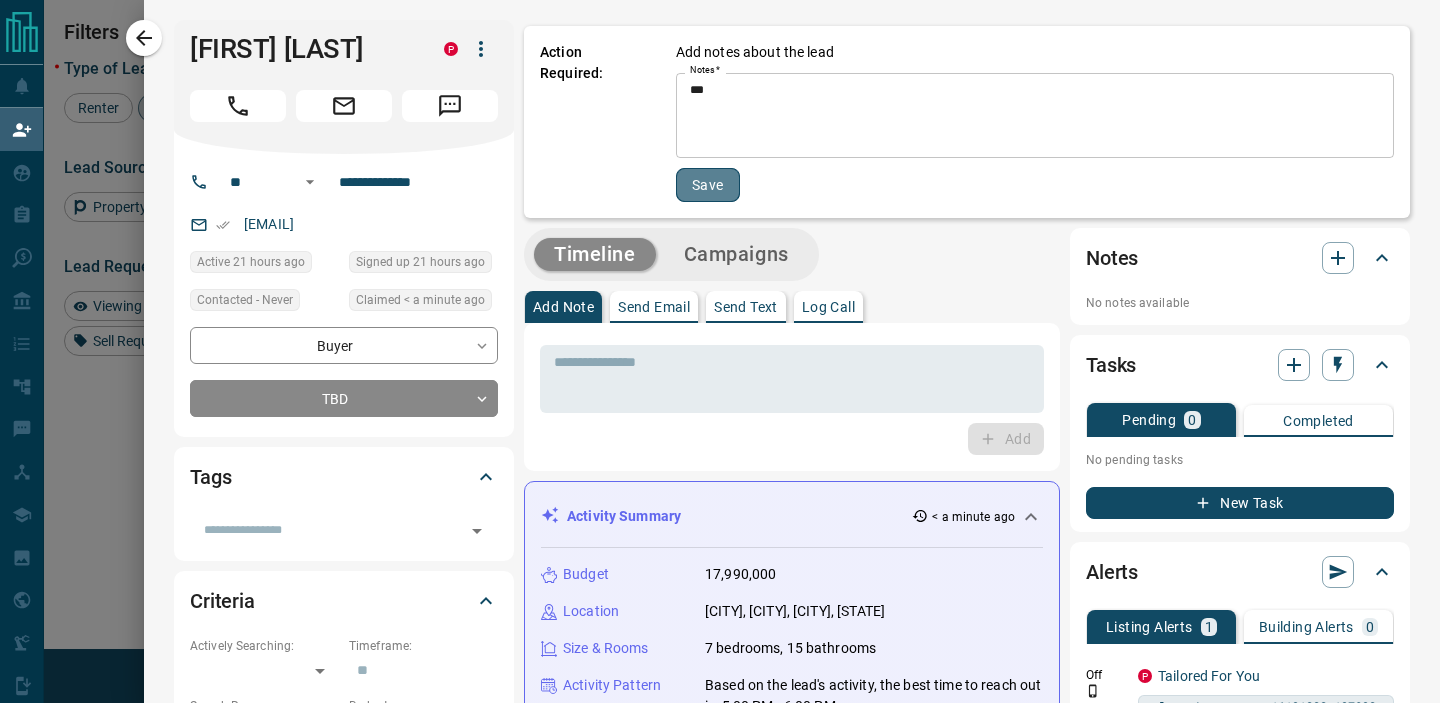 click on "Save" at bounding box center (708, 185) 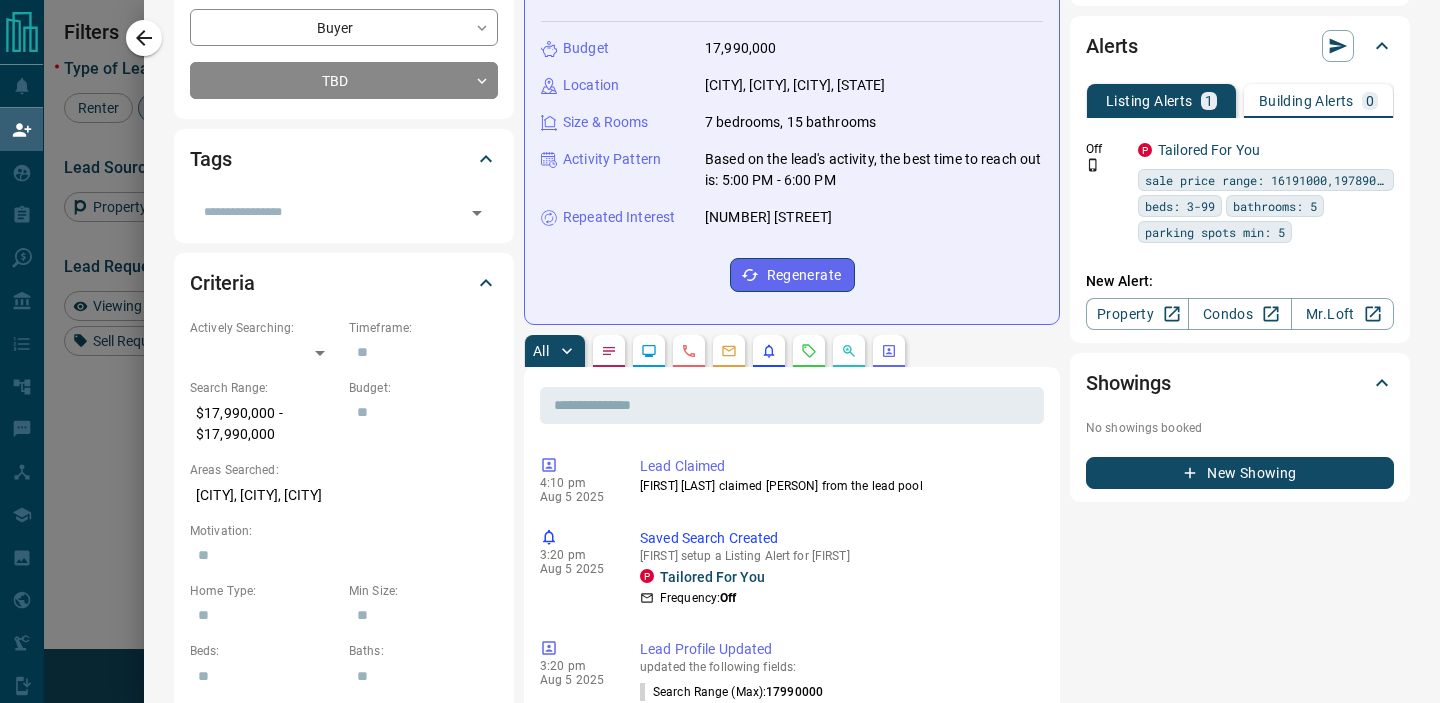 scroll, scrollTop: 0, scrollLeft: 0, axis: both 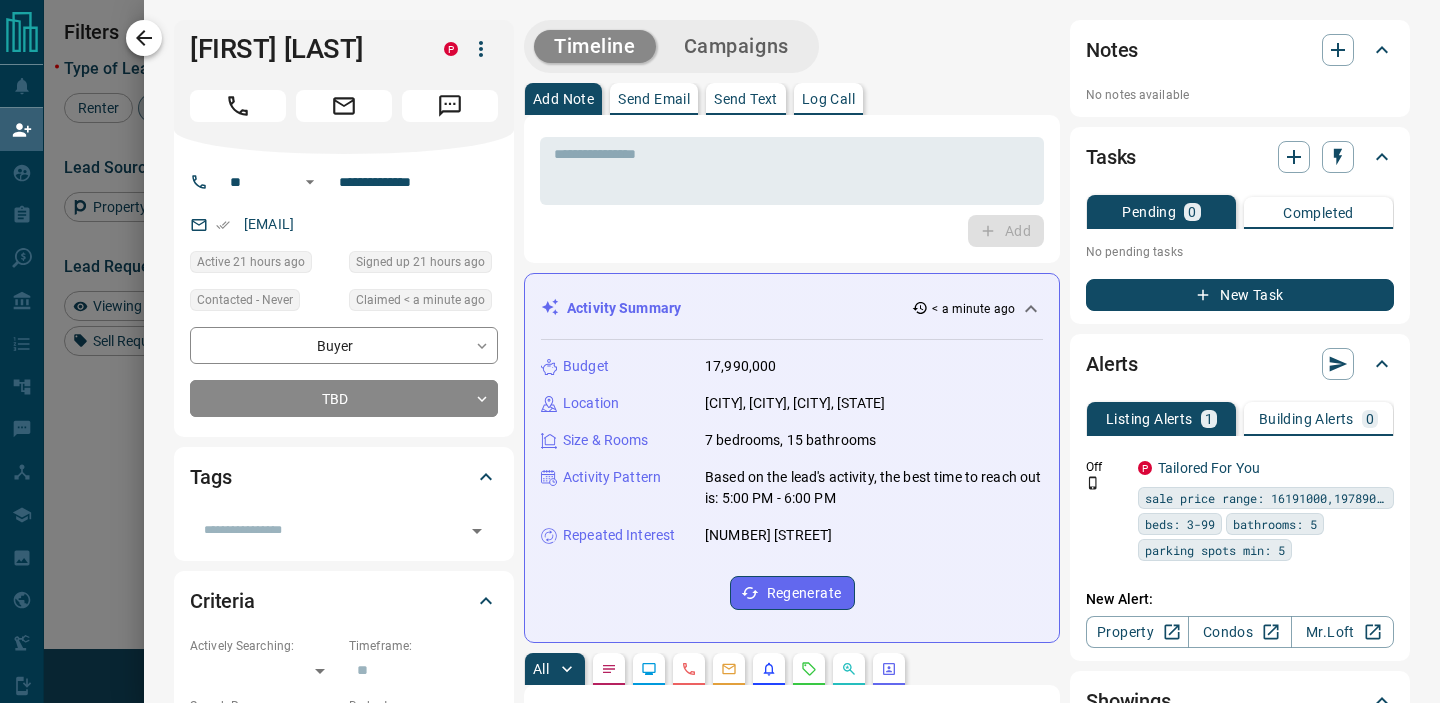 click 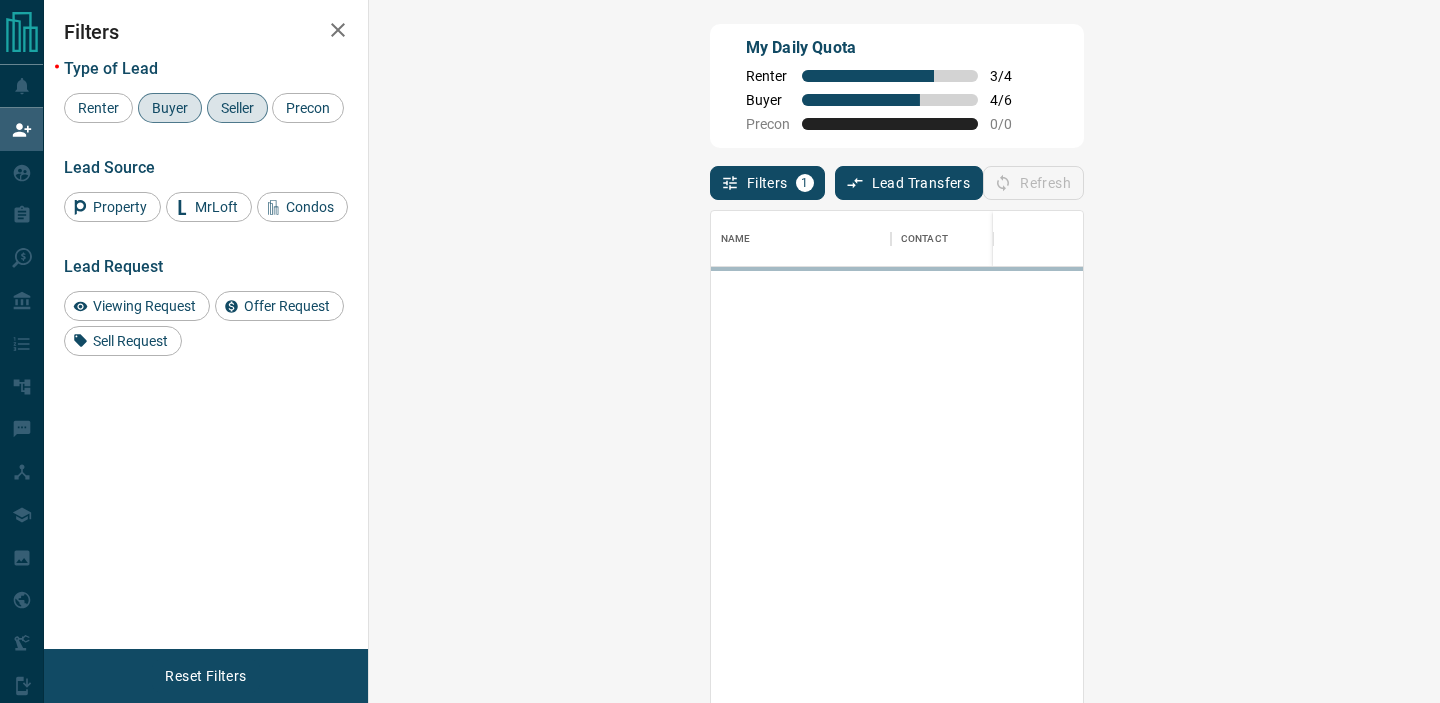 scroll, scrollTop: 0, scrollLeft: 1, axis: horizontal 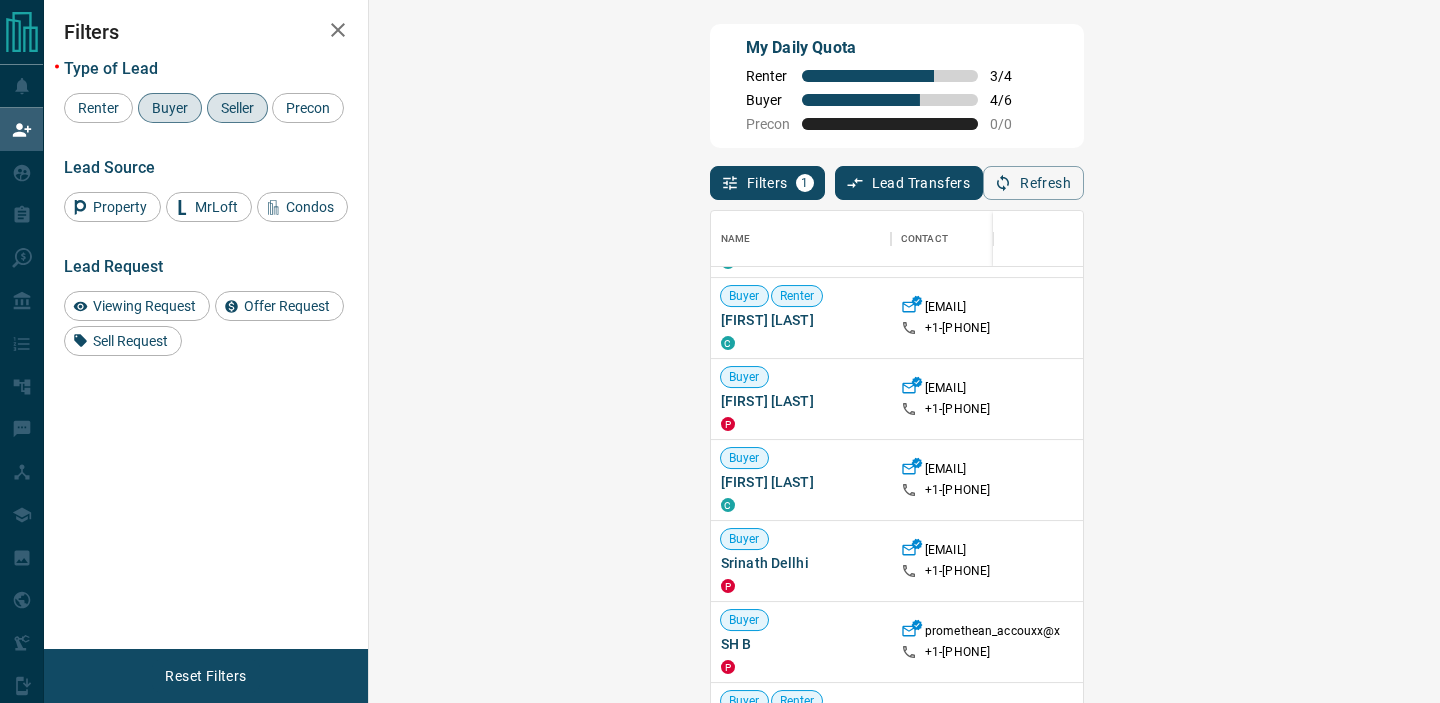 click on "Claim" at bounding box center (1694, 399) 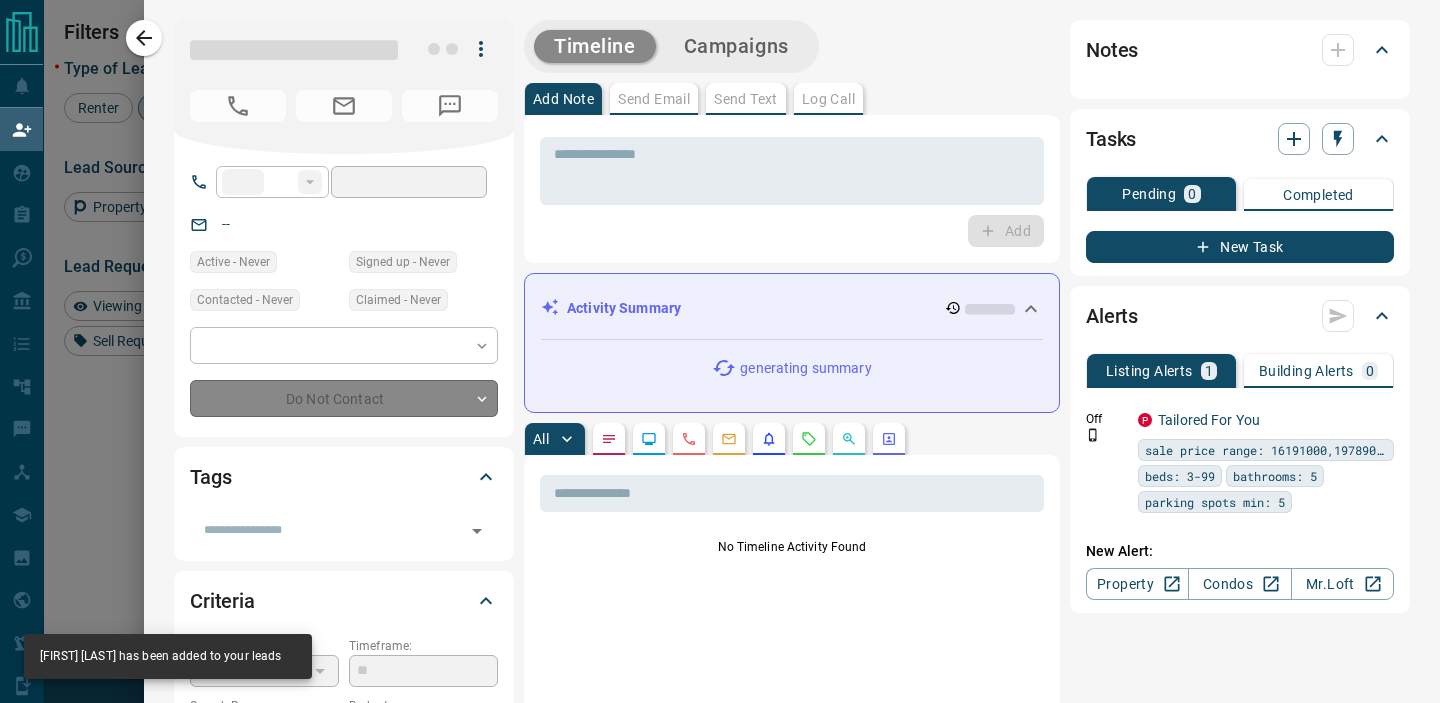 type on "**" 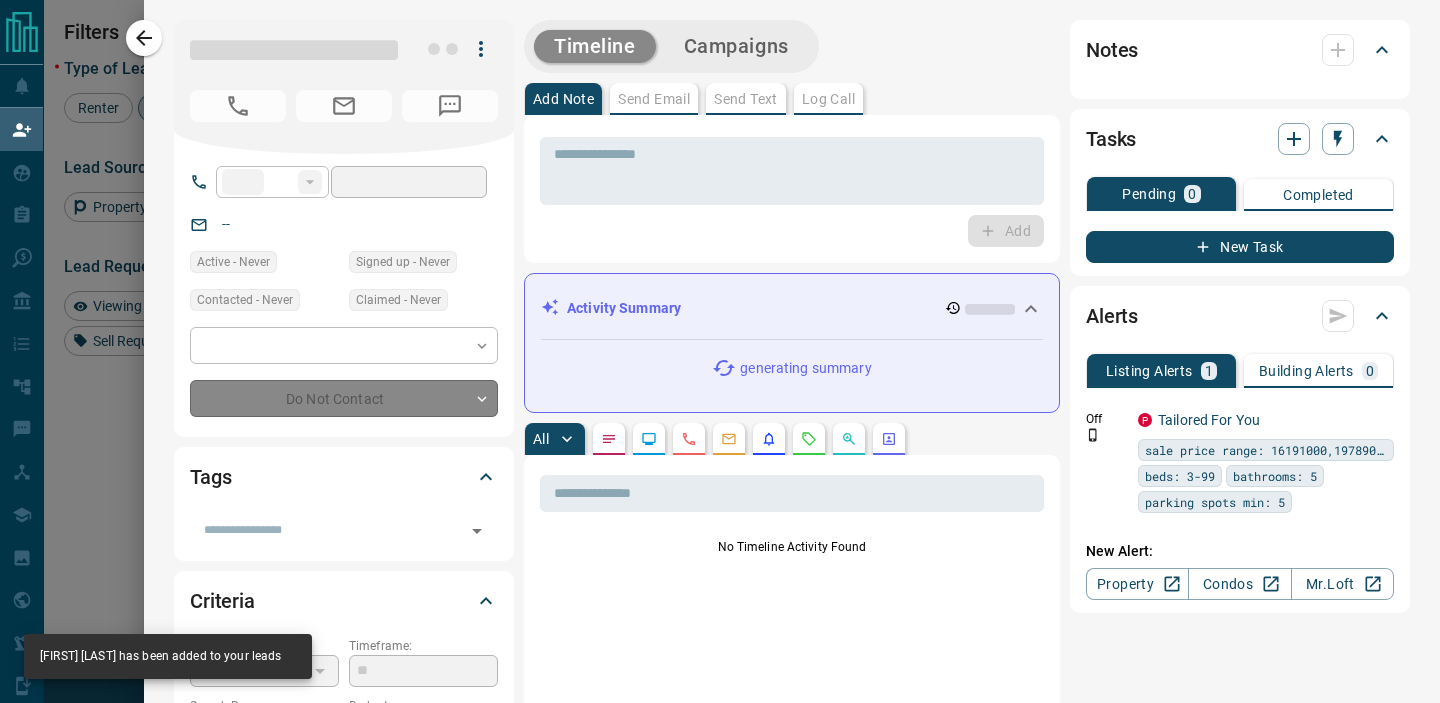 type on "**********" 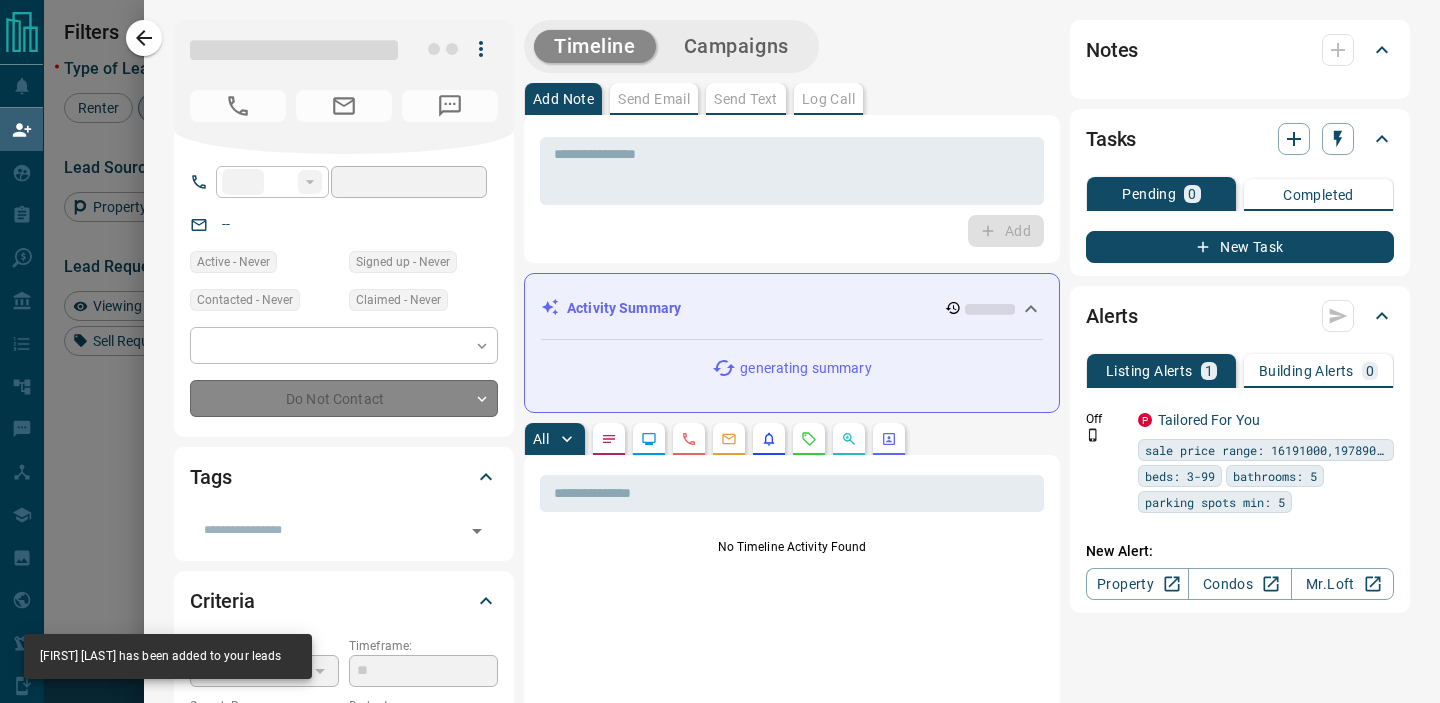 type on "*" 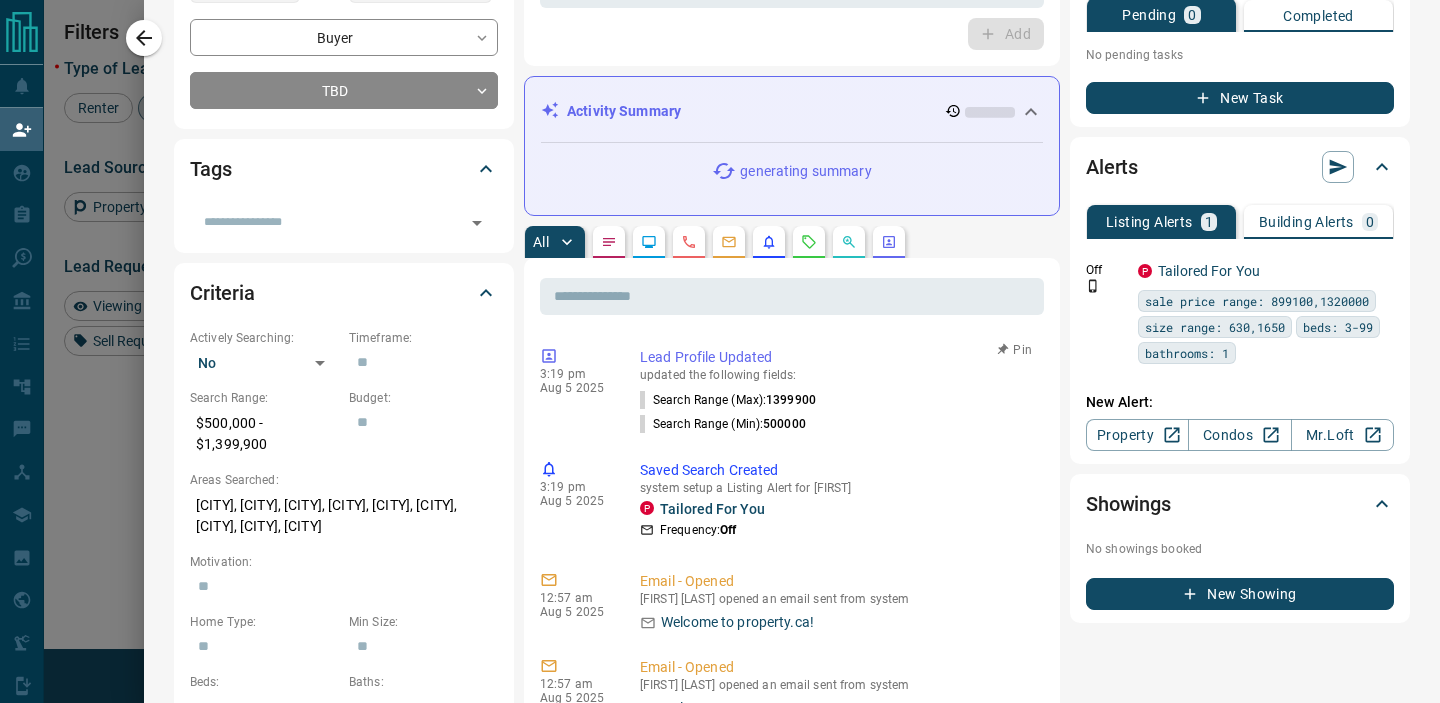 scroll, scrollTop: 309, scrollLeft: 0, axis: vertical 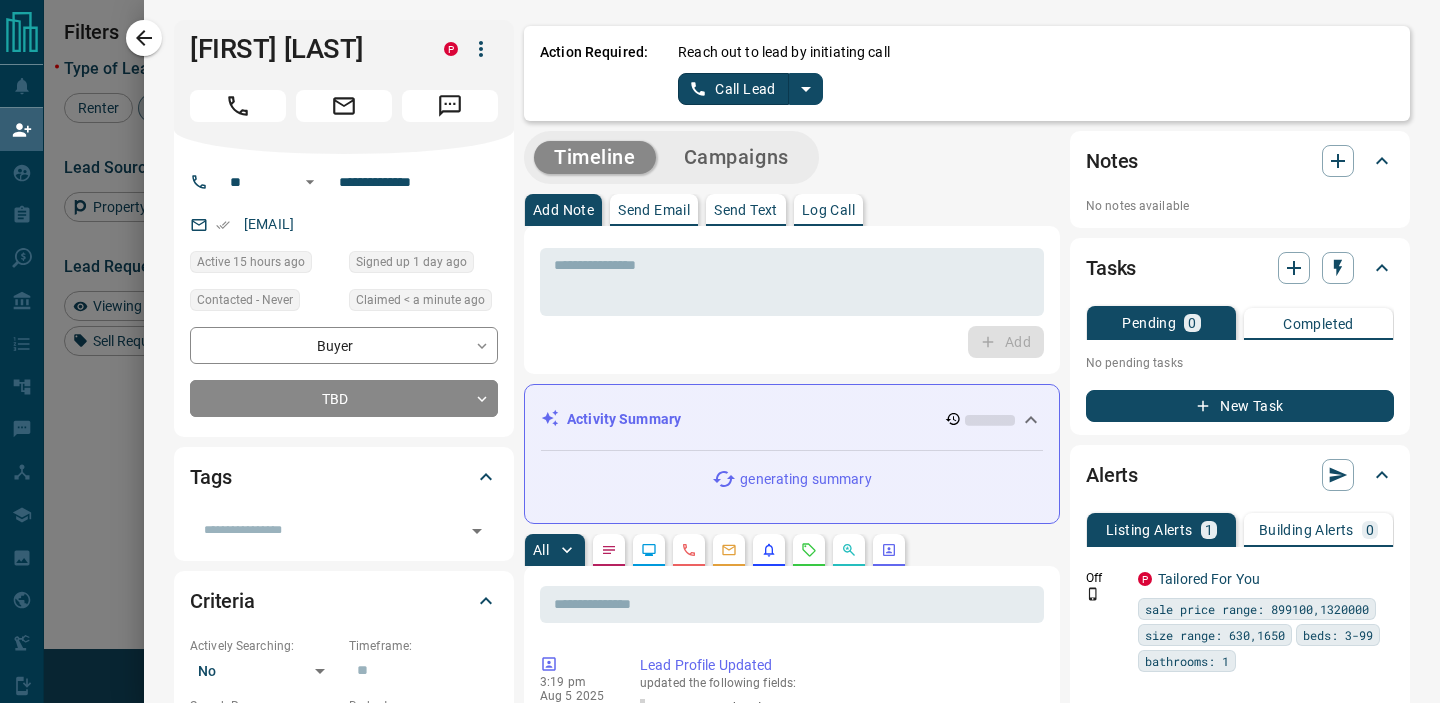 click 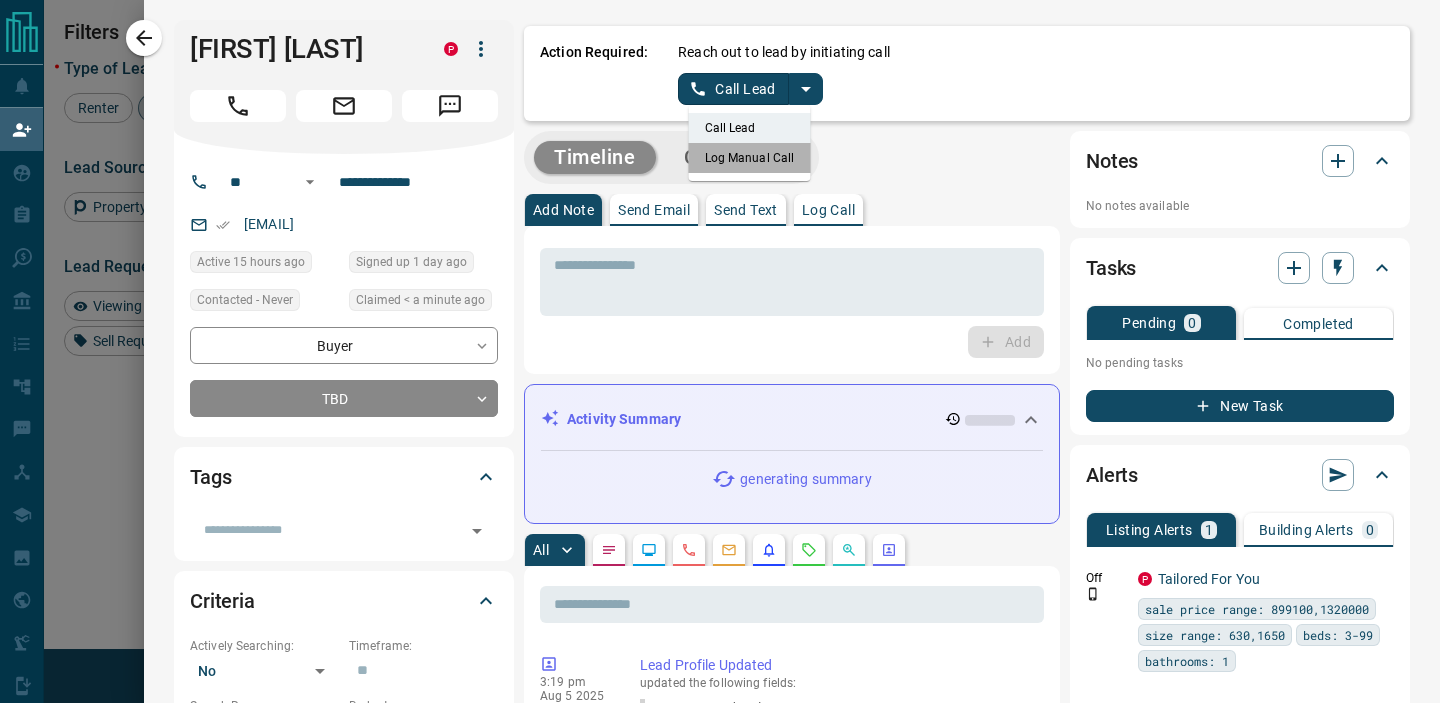 click on "Log Manual Call" at bounding box center (750, 158) 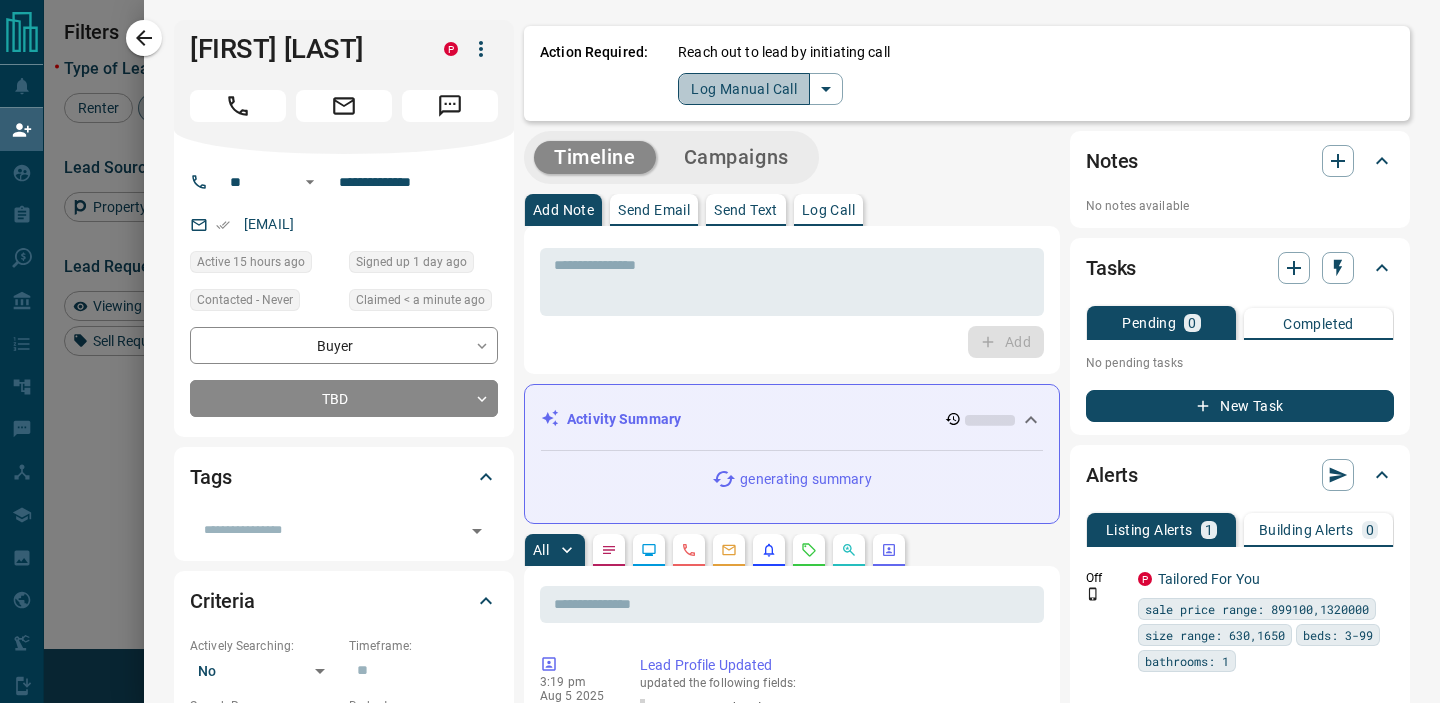 click on "Log Manual Call" at bounding box center (744, 89) 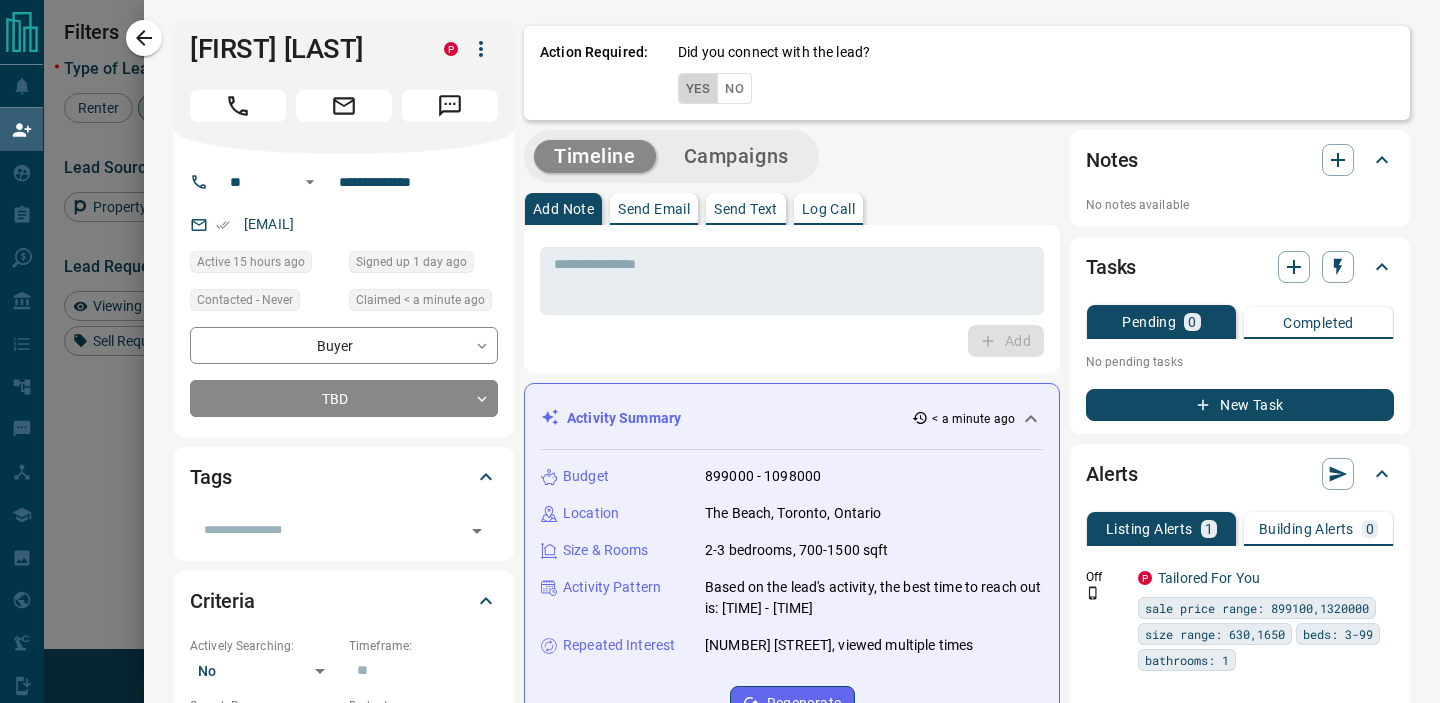 click on "Yes" at bounding box center (698, 88) 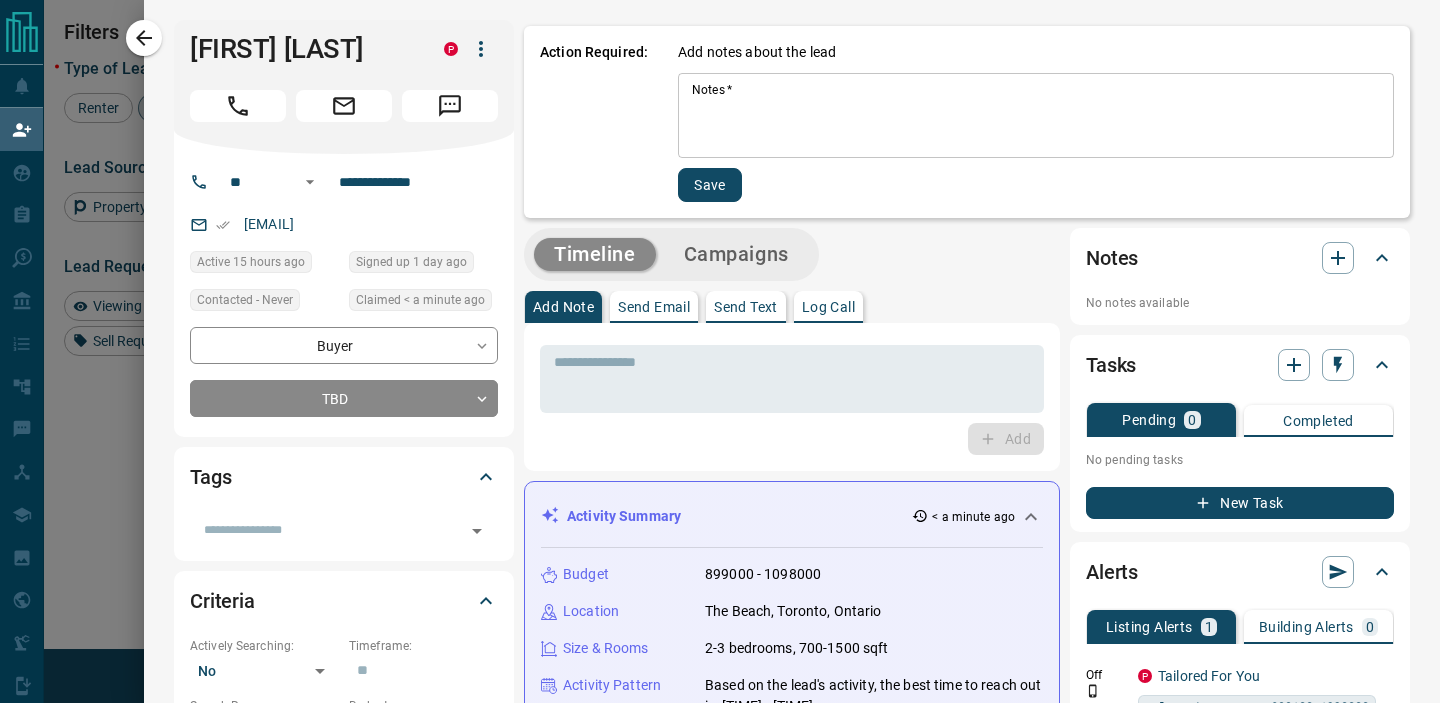 click on "Notes   *" at bounding box center [1036, 116] 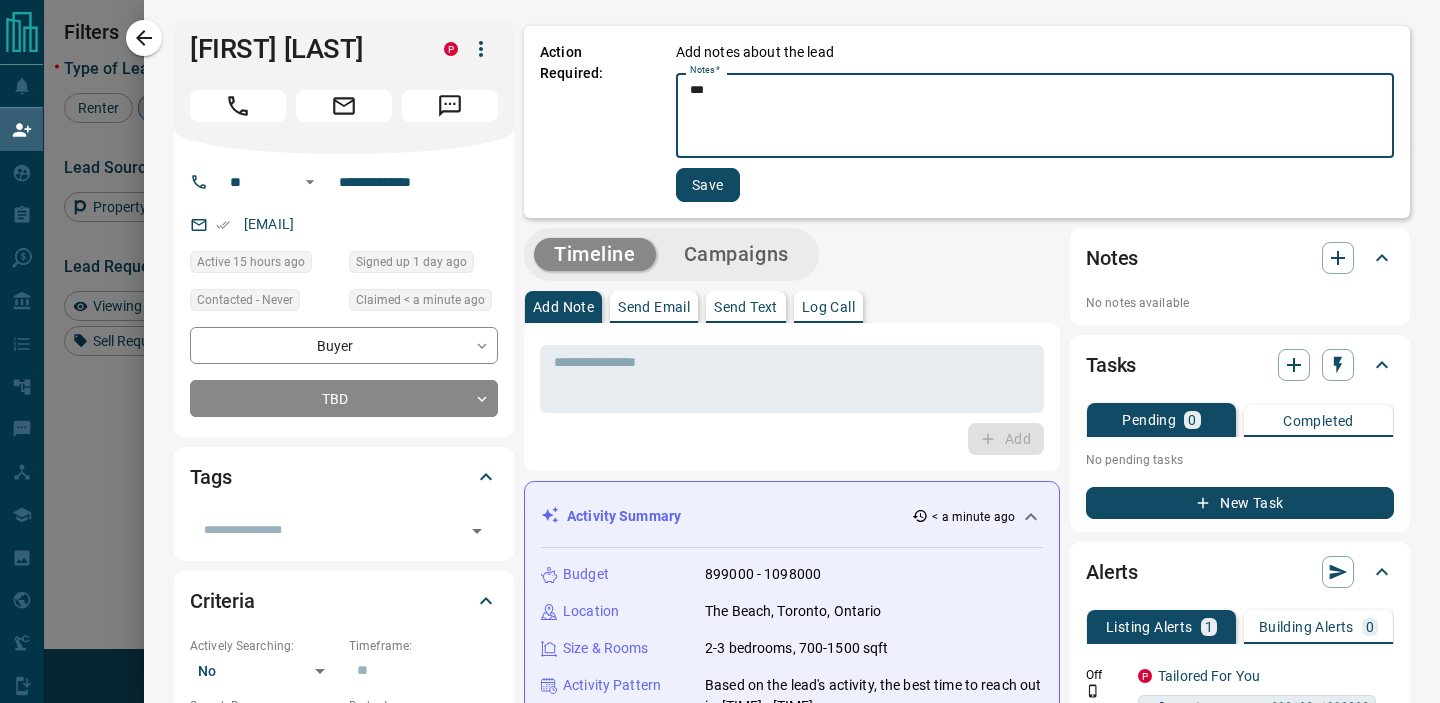 type on "***" 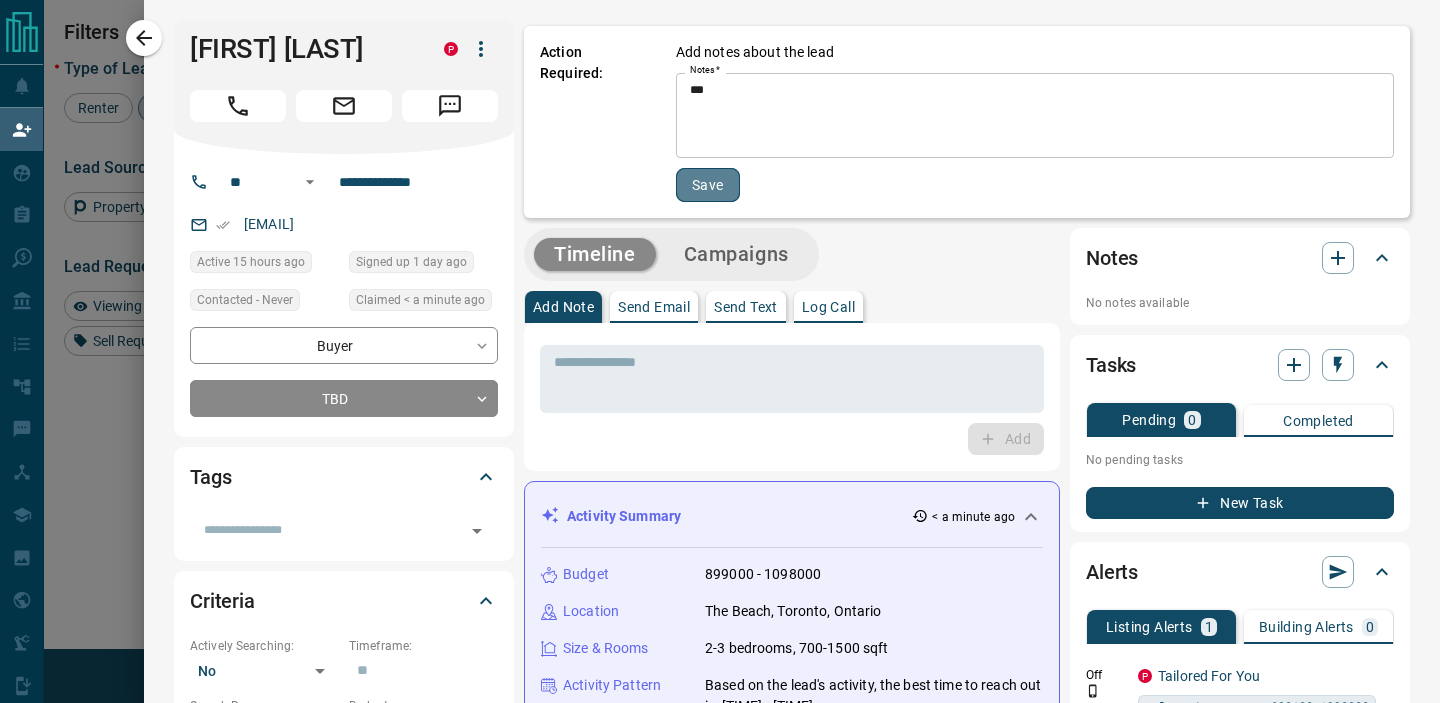 click on "Save" at bounding box center [708, 185] 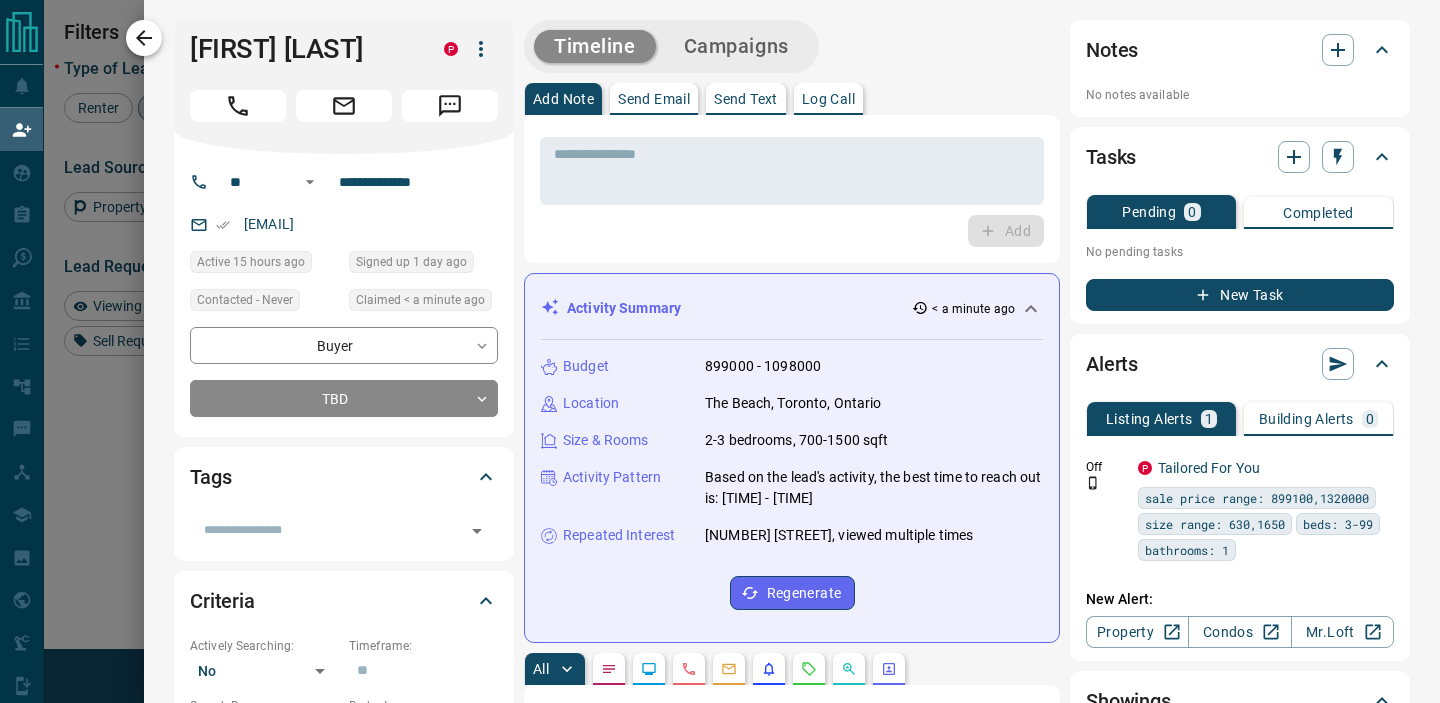 click 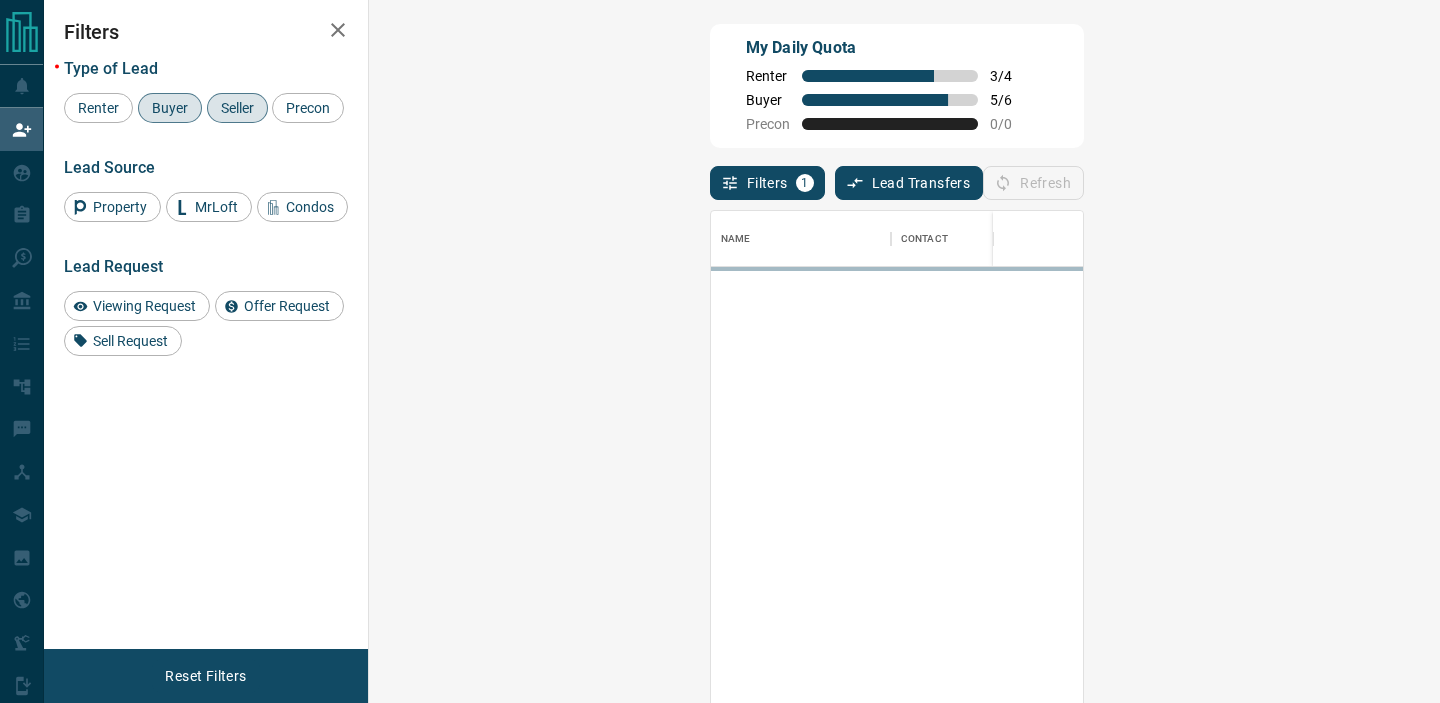 scroll, scrollTop: 0, scrollLeft: 1, axis: horizontal 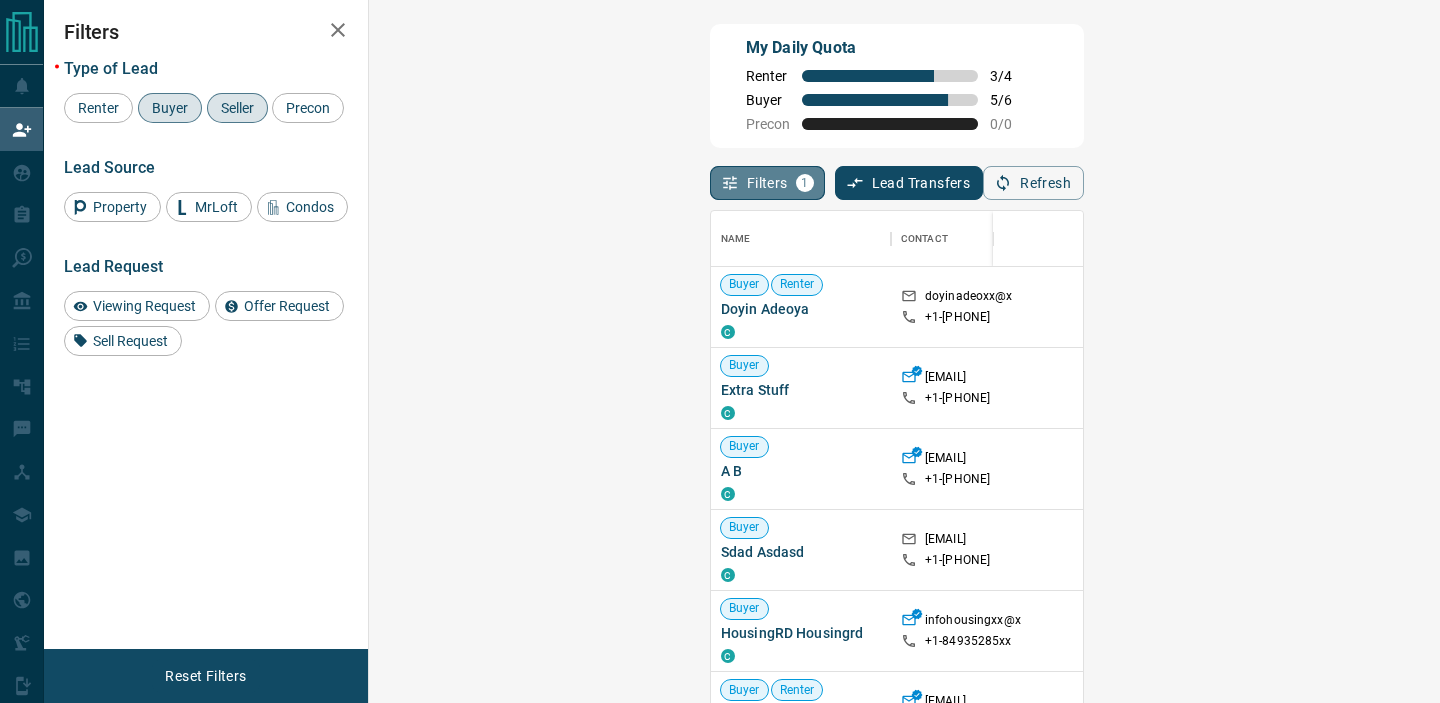 click on "Filters 1" at bounding box center [767, 183] 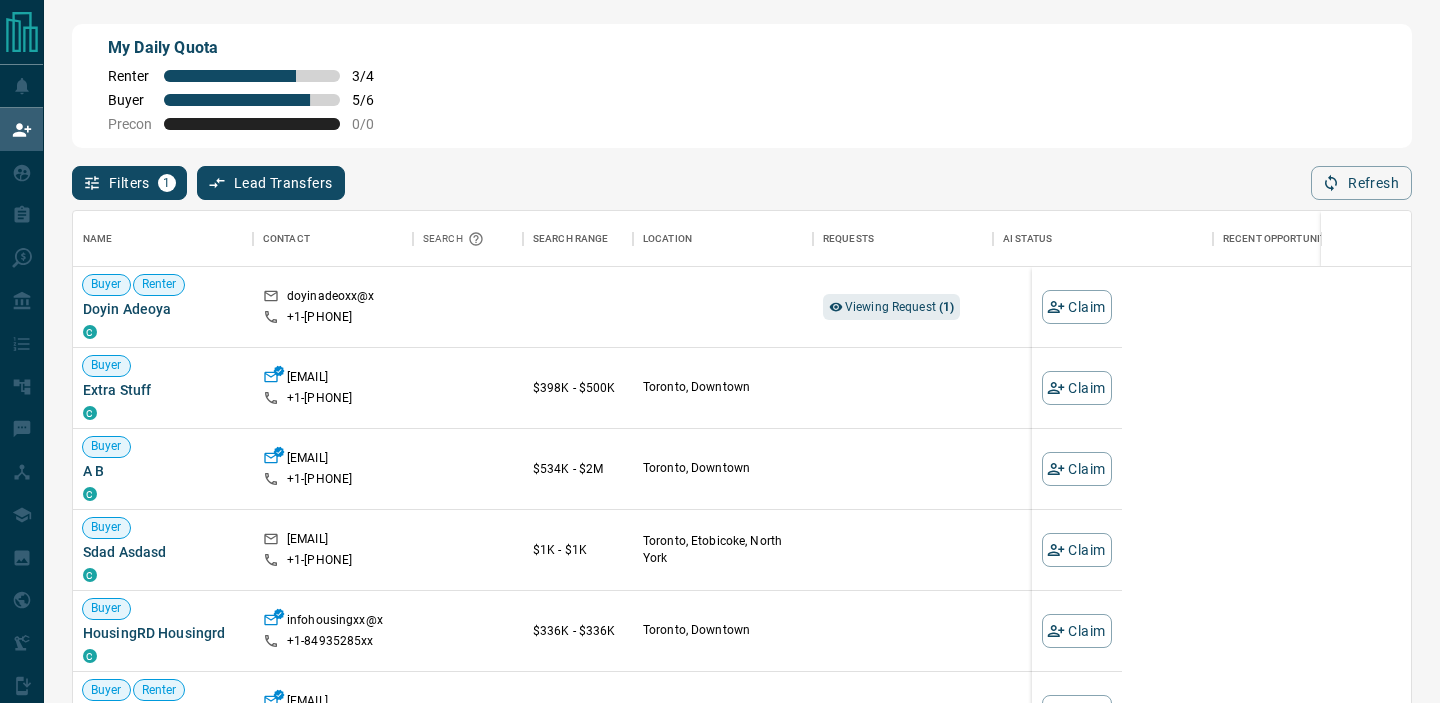 scroll, scrollTop: 0, scrollLeft: 1, axis: horizontal 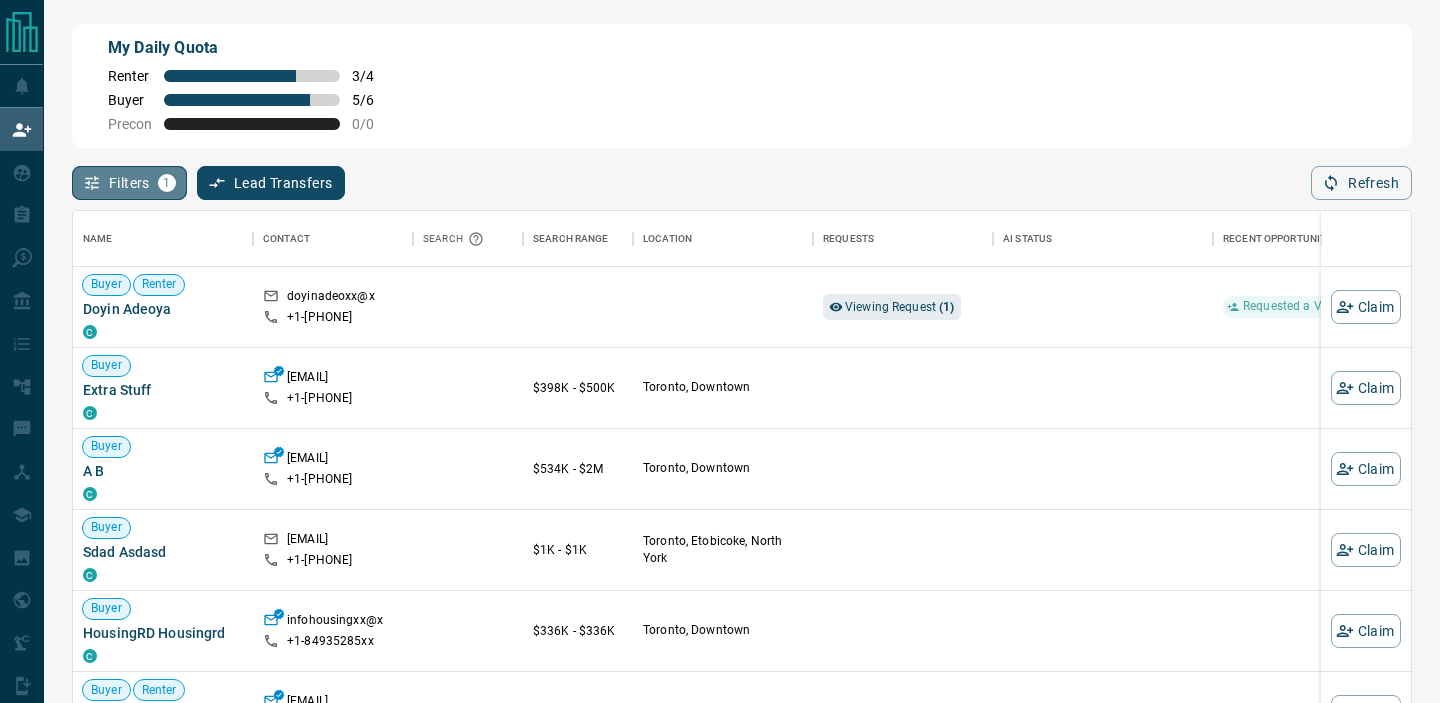 click on "Filters 1" at bounding box center [129, 183] 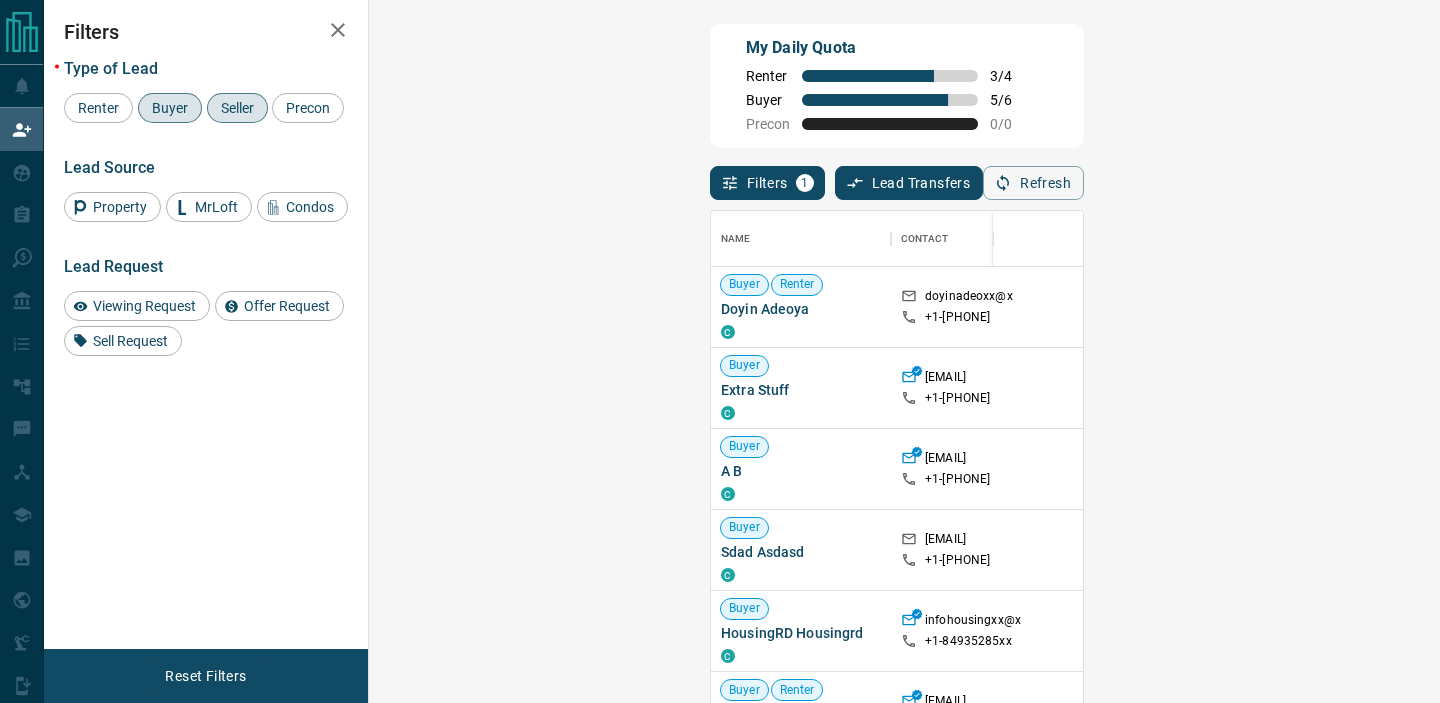 scroll, scrollTop: 530, scrollLeft: 1036, axis: both 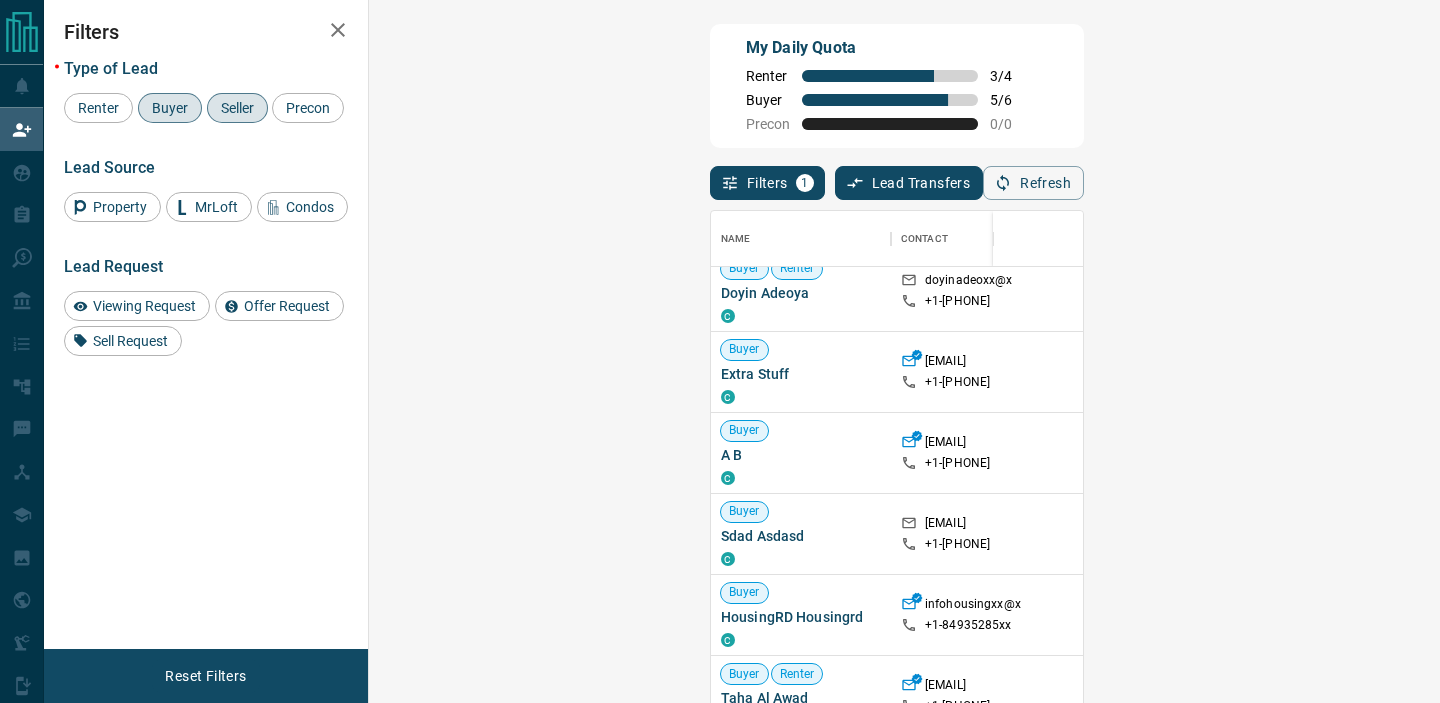 click on "Filters 1" at bounding box center [767, 183] 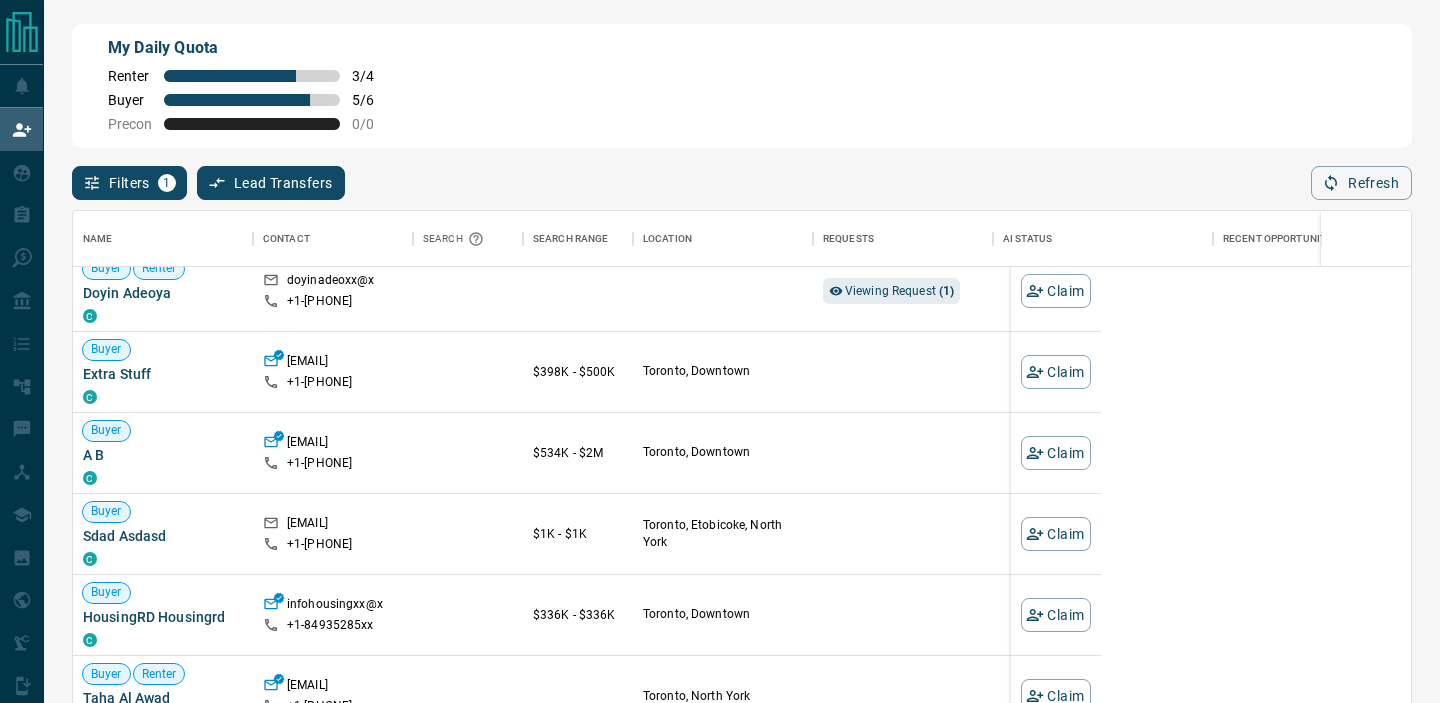 scroll, scrollTop: 0, scrollLeft: 1, axis: horizontal 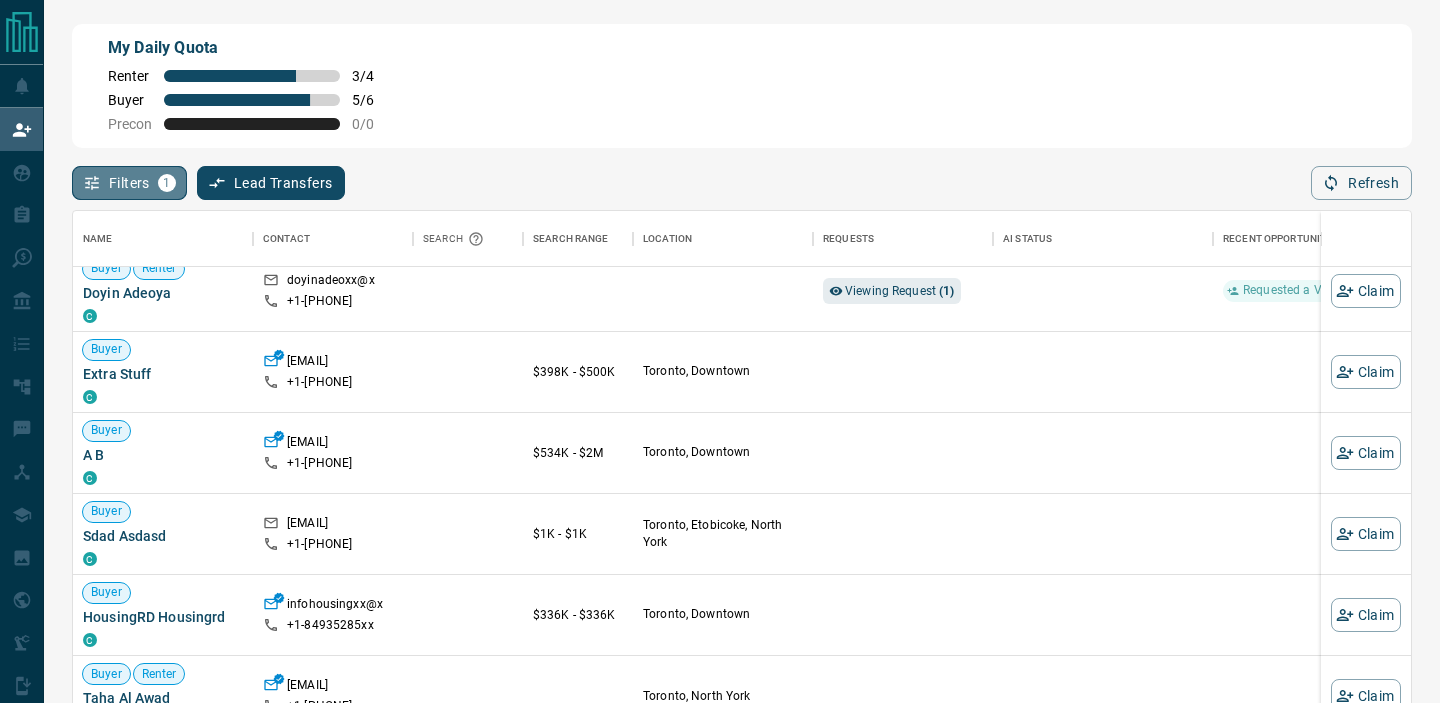 click on "1" at bounding box center [167, 183] 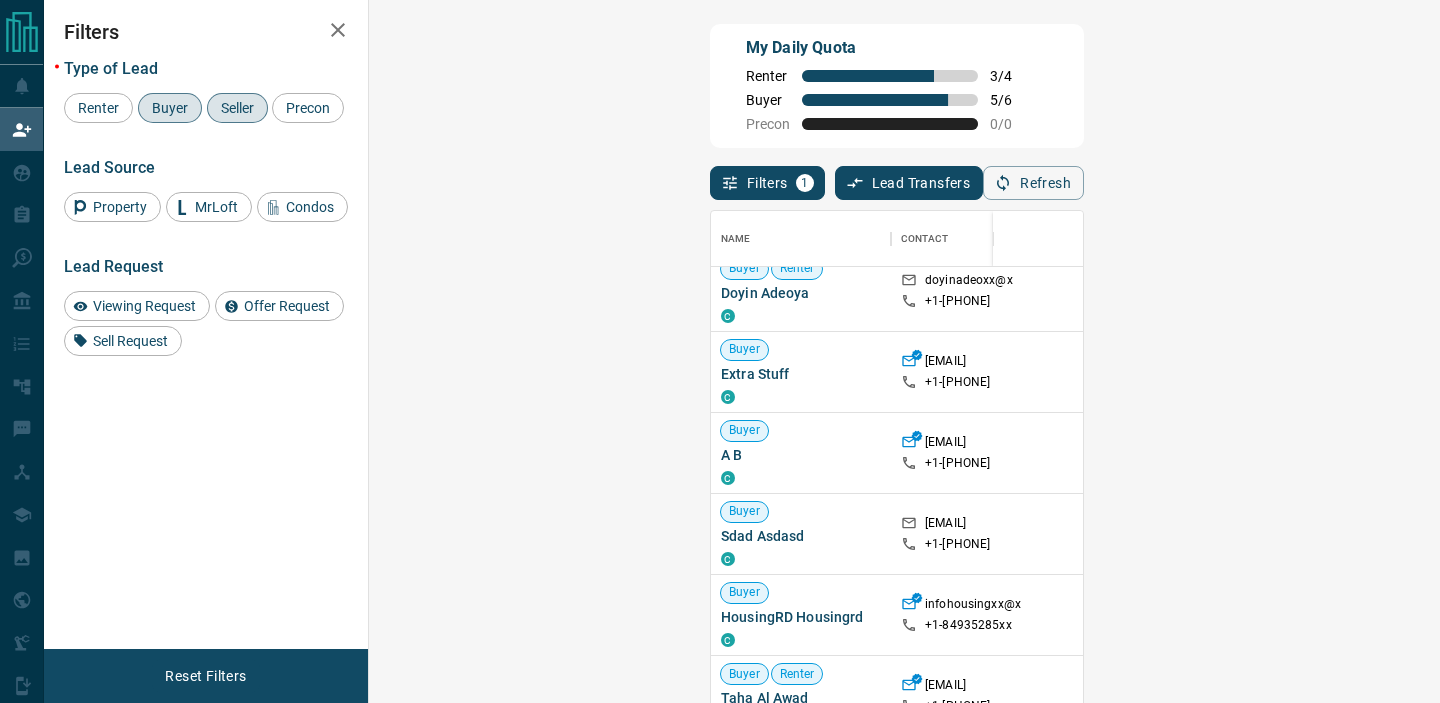 scroll, scrollTop: 530, scrollLeft: 1028, axis: both 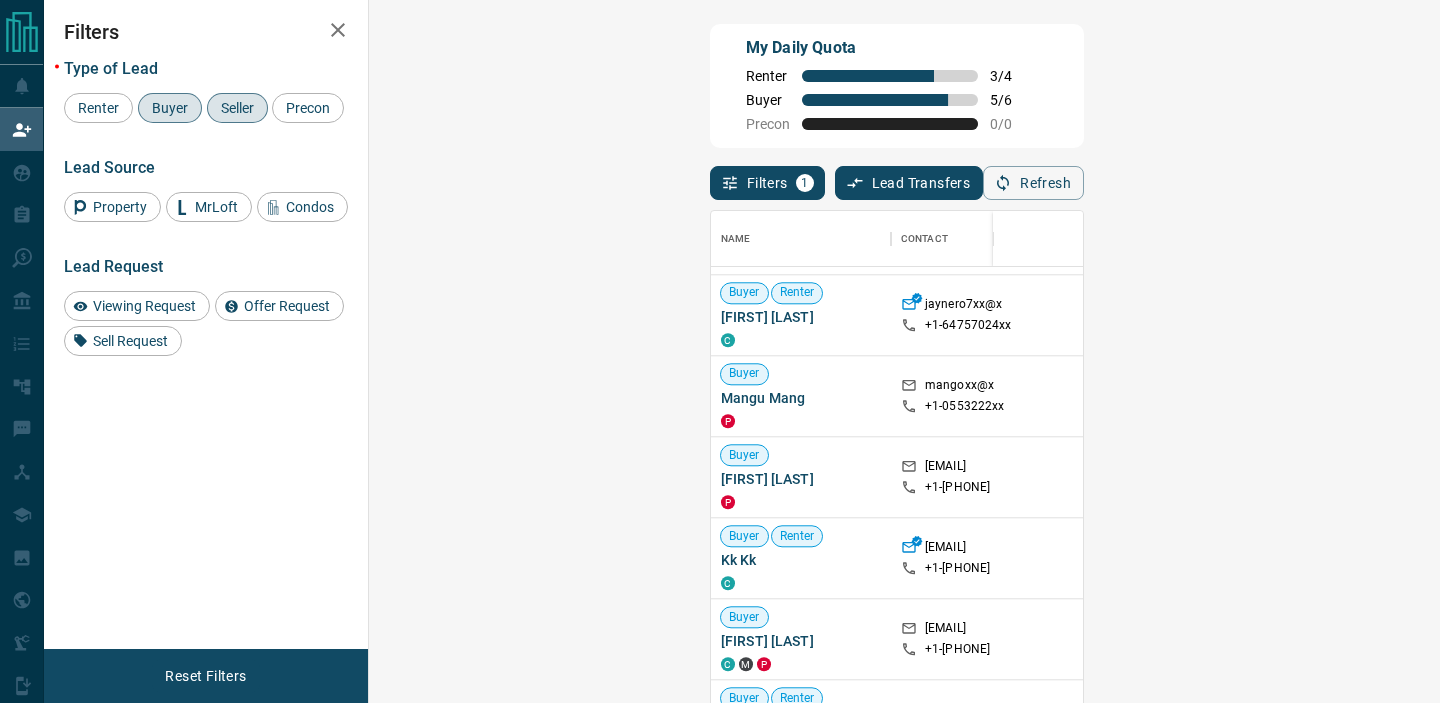 click on "Claim" at bounding box center (1694, 477) 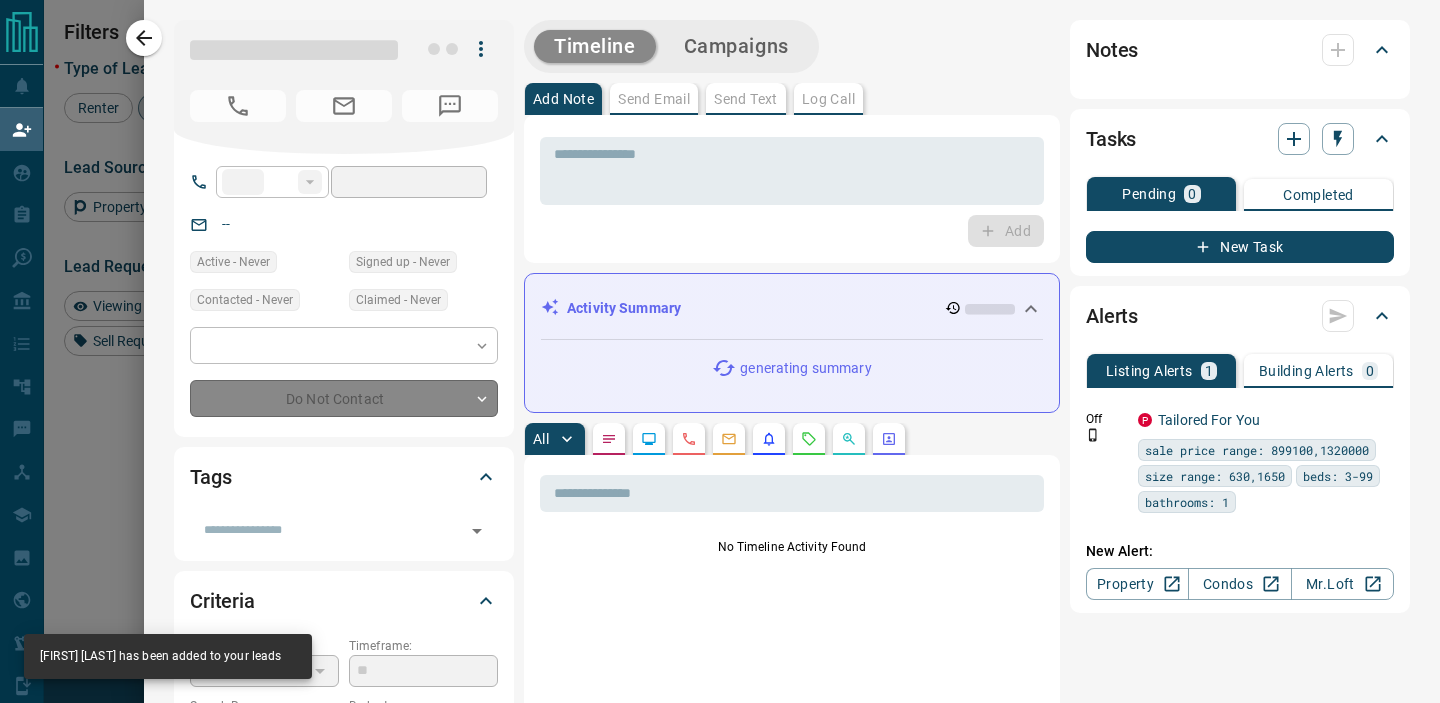 type on "**" 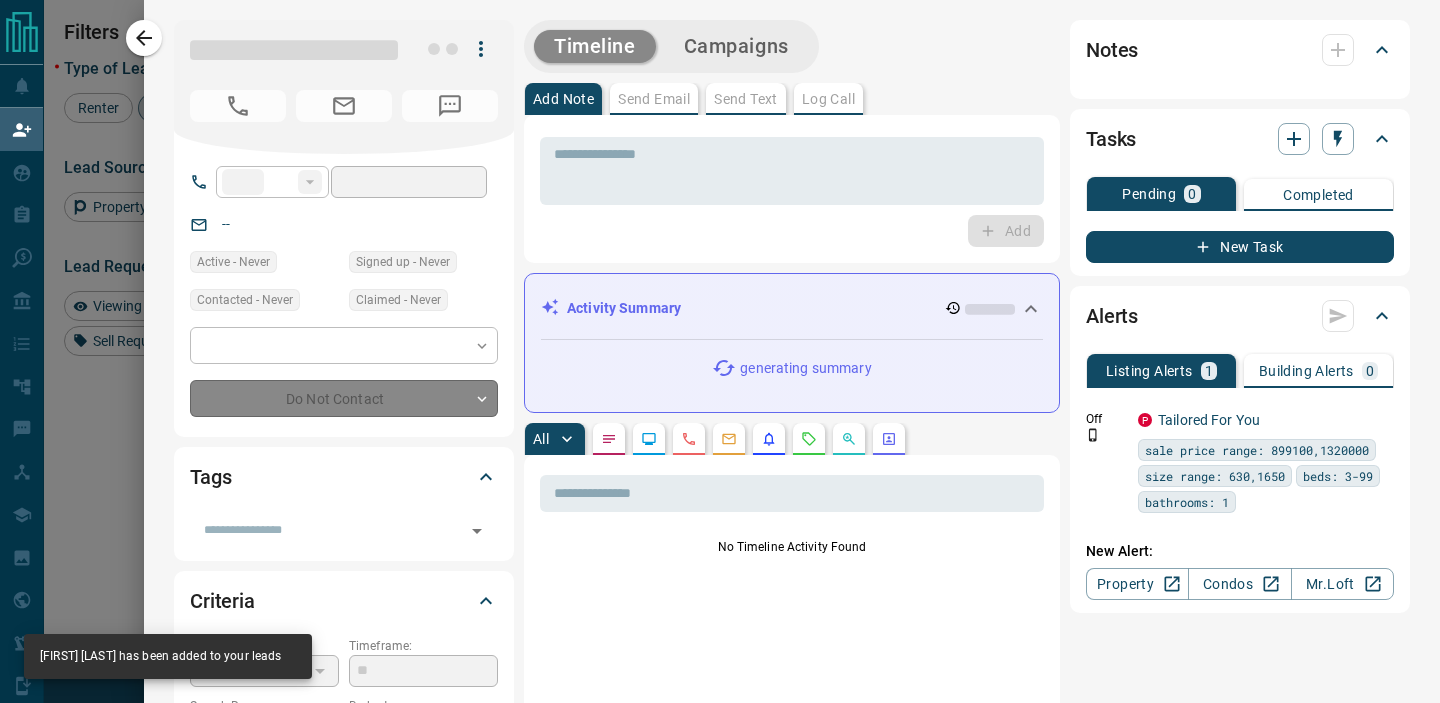 type on "**********" 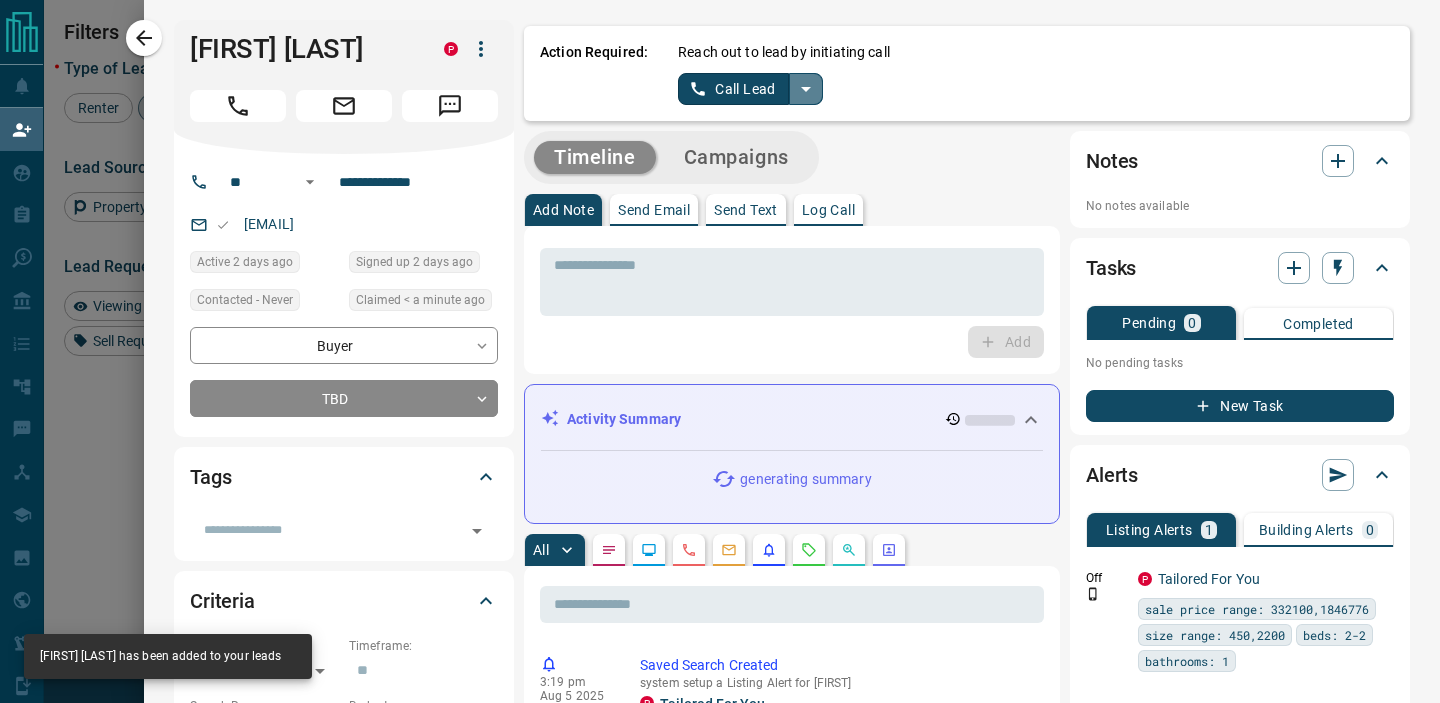 click 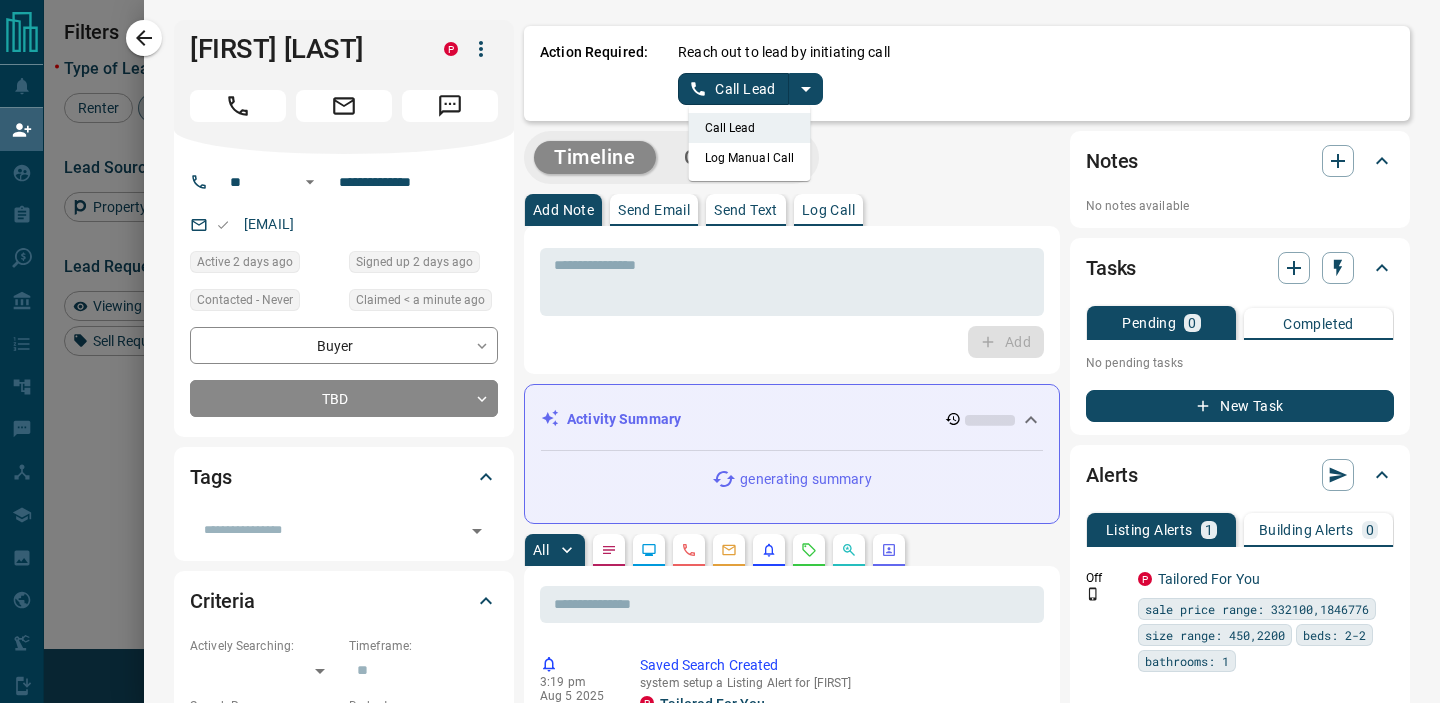 click on "Log Manual Call" at bounding box center [750, 158] 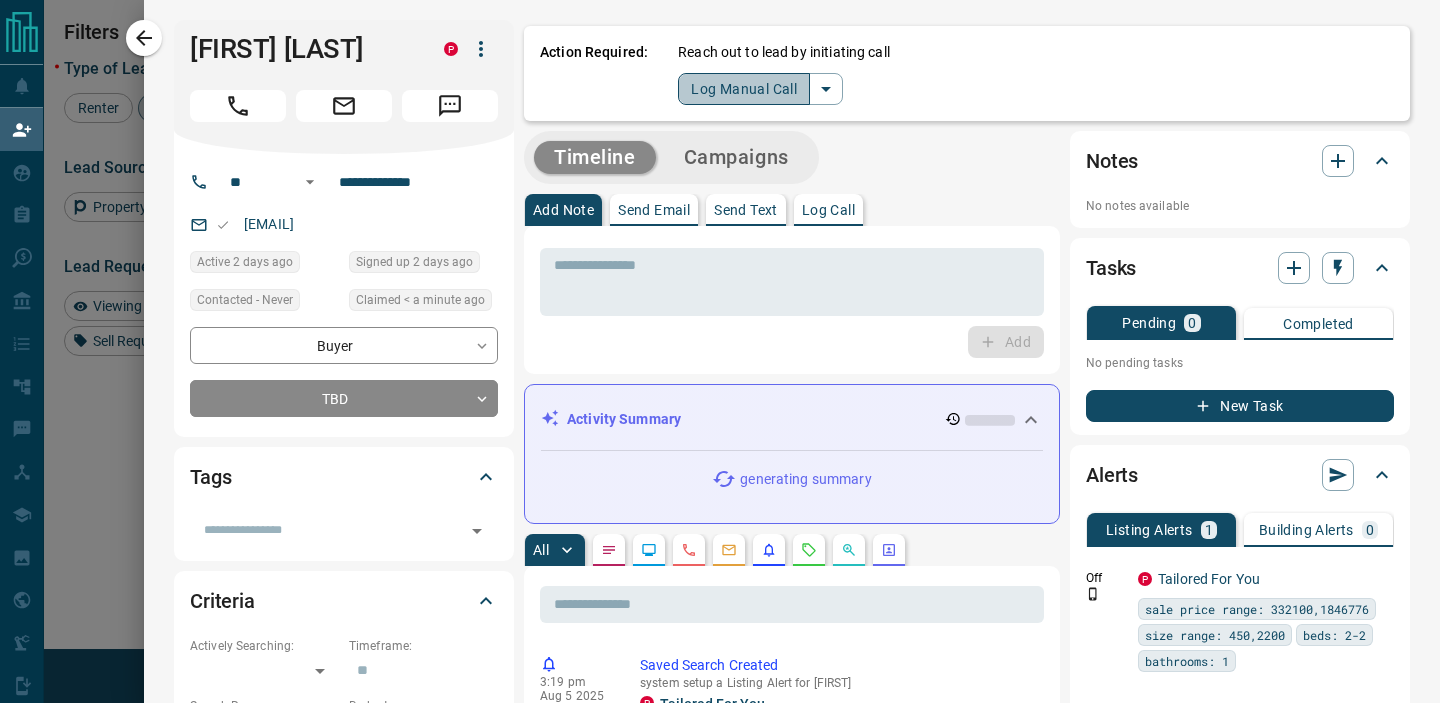 click on "Log Manual Call" at bounding box center (744, 89) 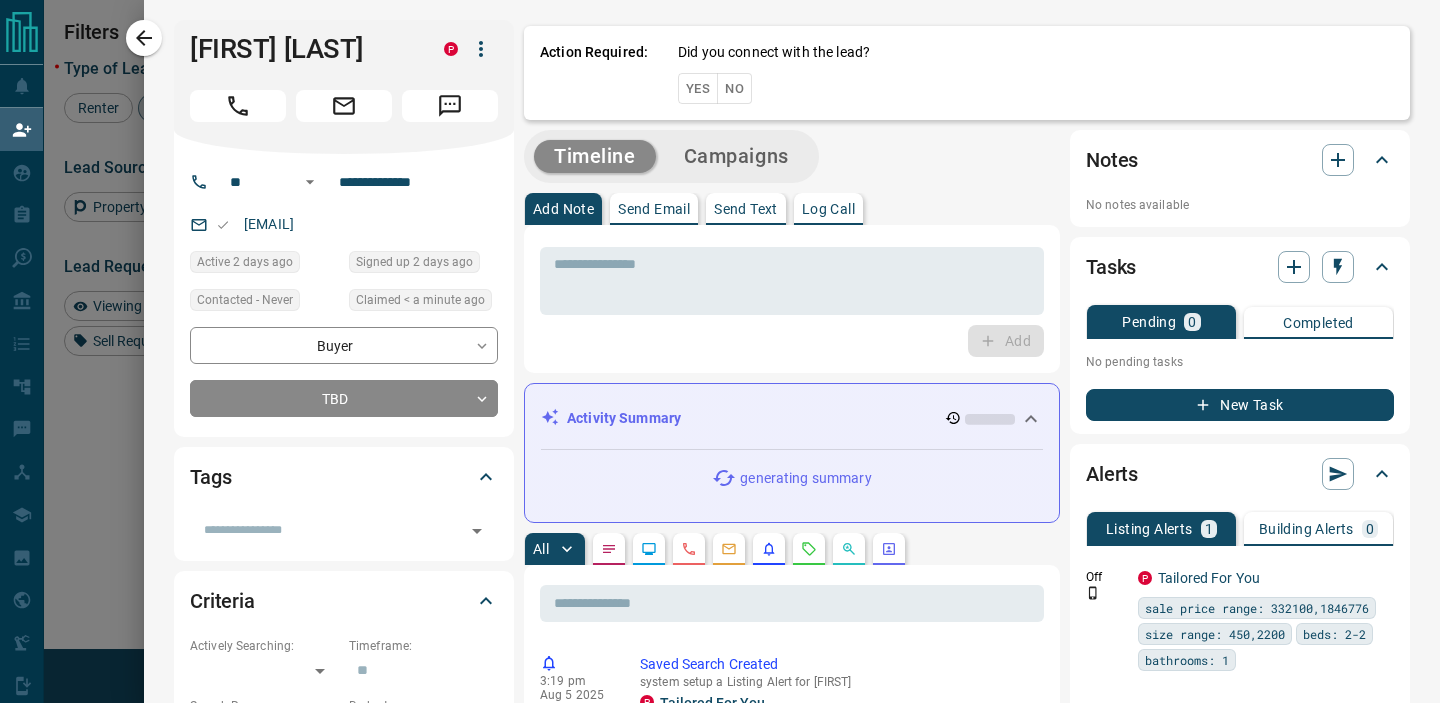 click on "Action Required: Did you connect with the lead? Yes No" at bounding box center (967, 73) 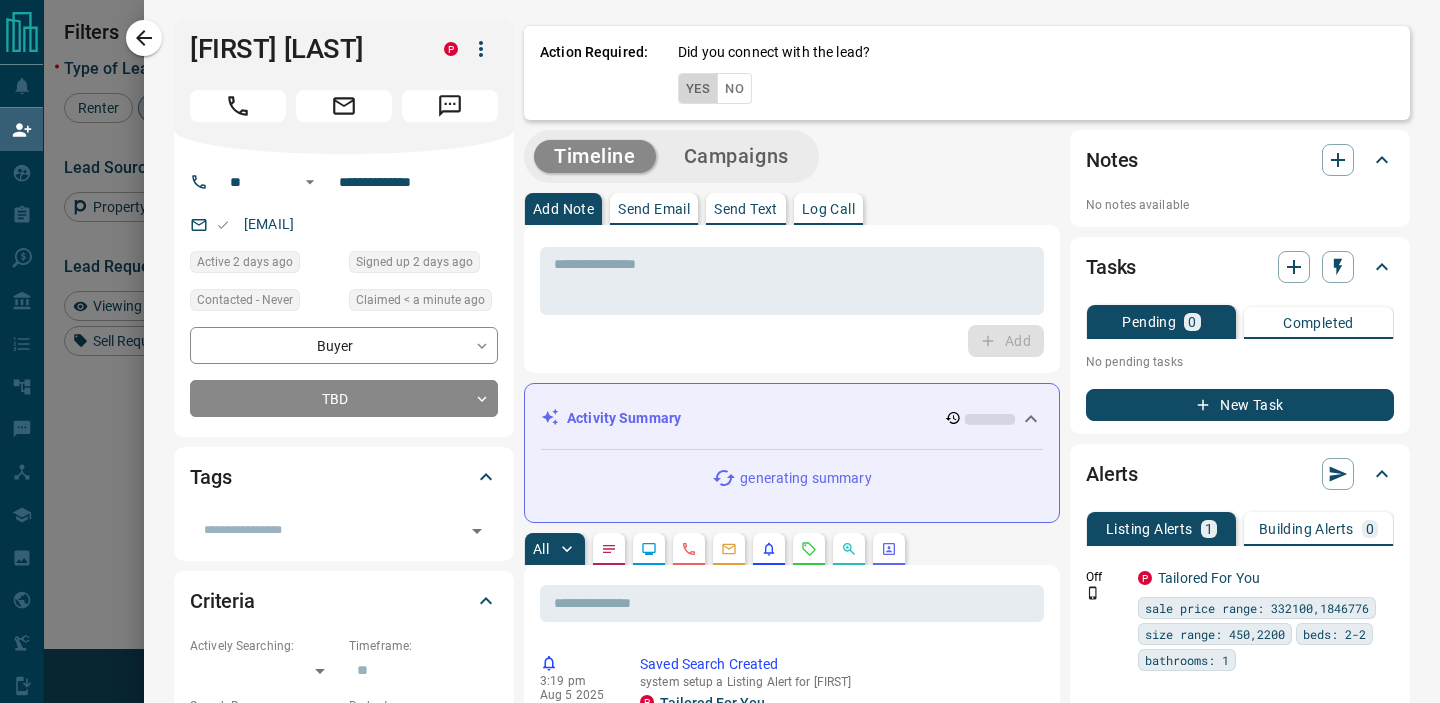 click on "Yes" at bounding box center (698, 88) 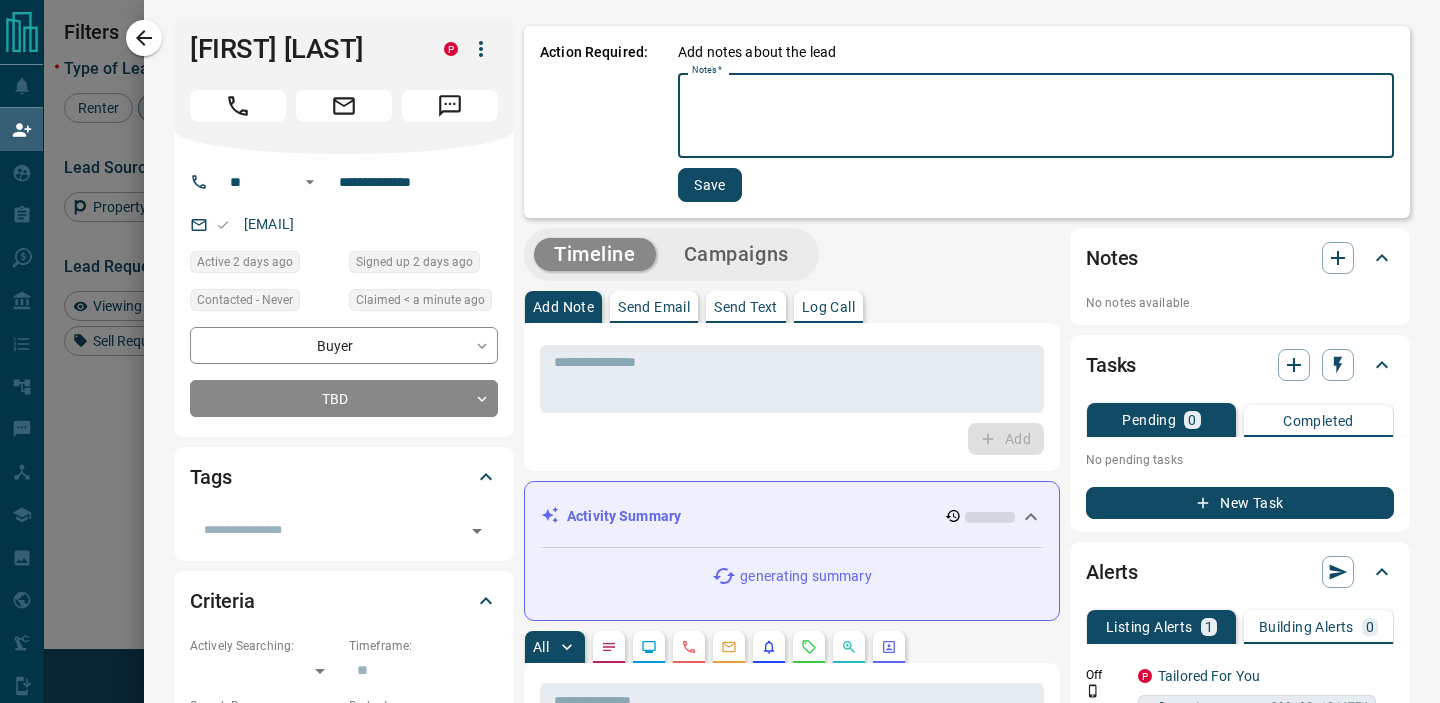 click on "Notes   *" at bounding box center [1036, 116] 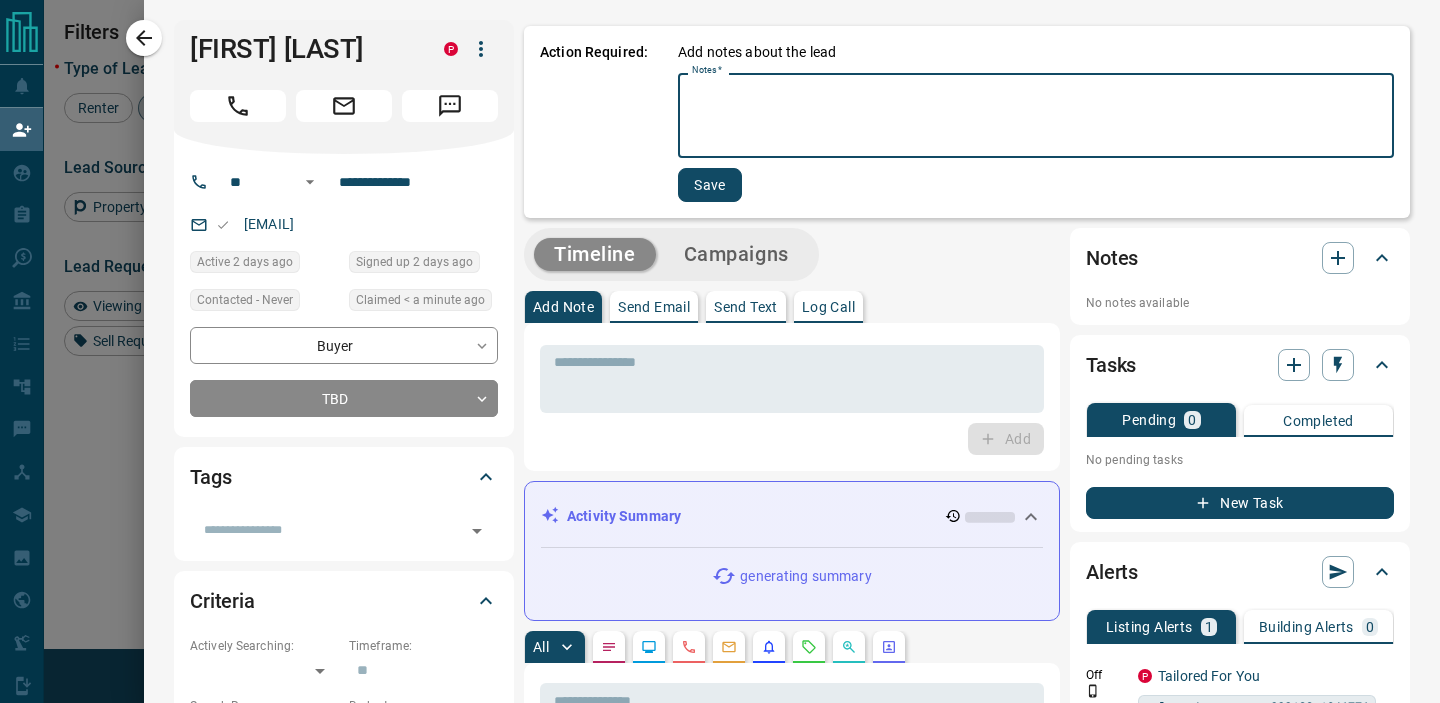 click on "Notes   *" at bounding box center [1036, 116] 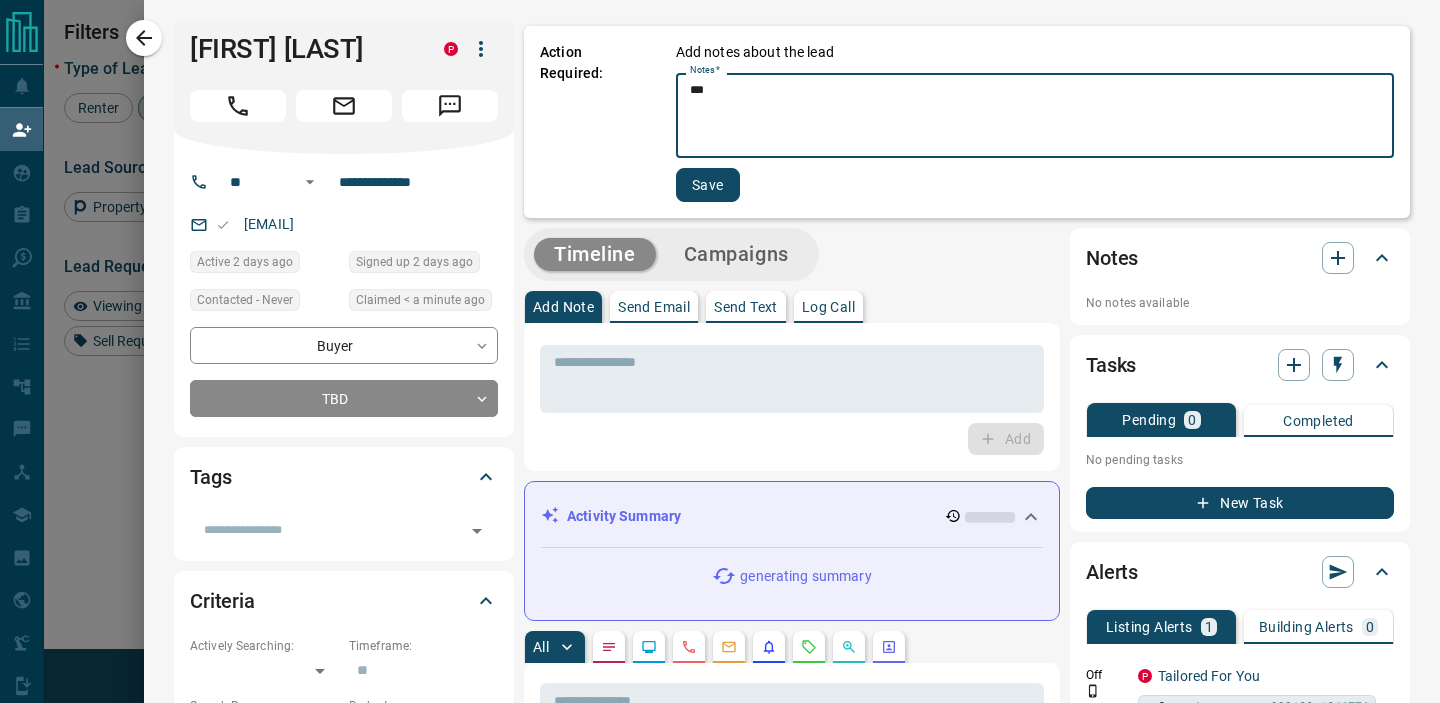 type on "***" 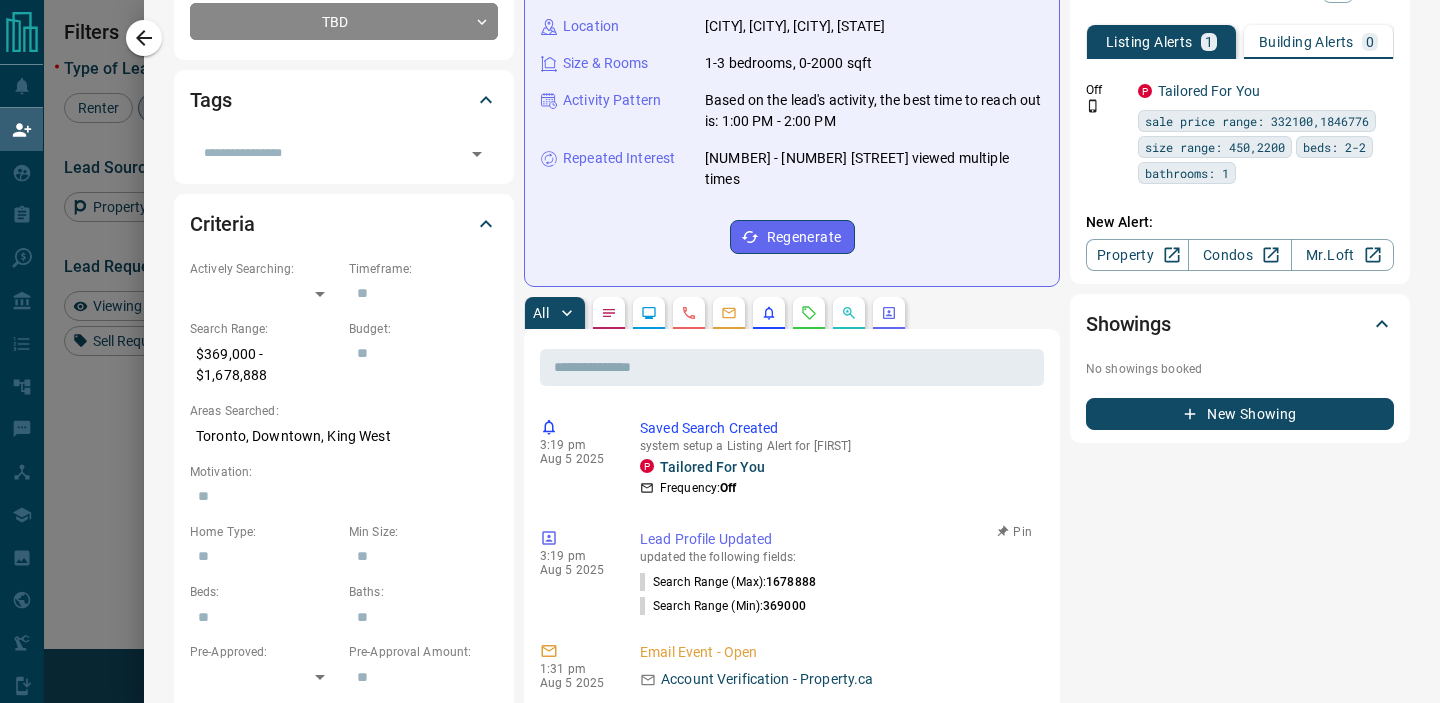 scroll, scrollTop: 442, scrollLeft: 0, axis: vertical 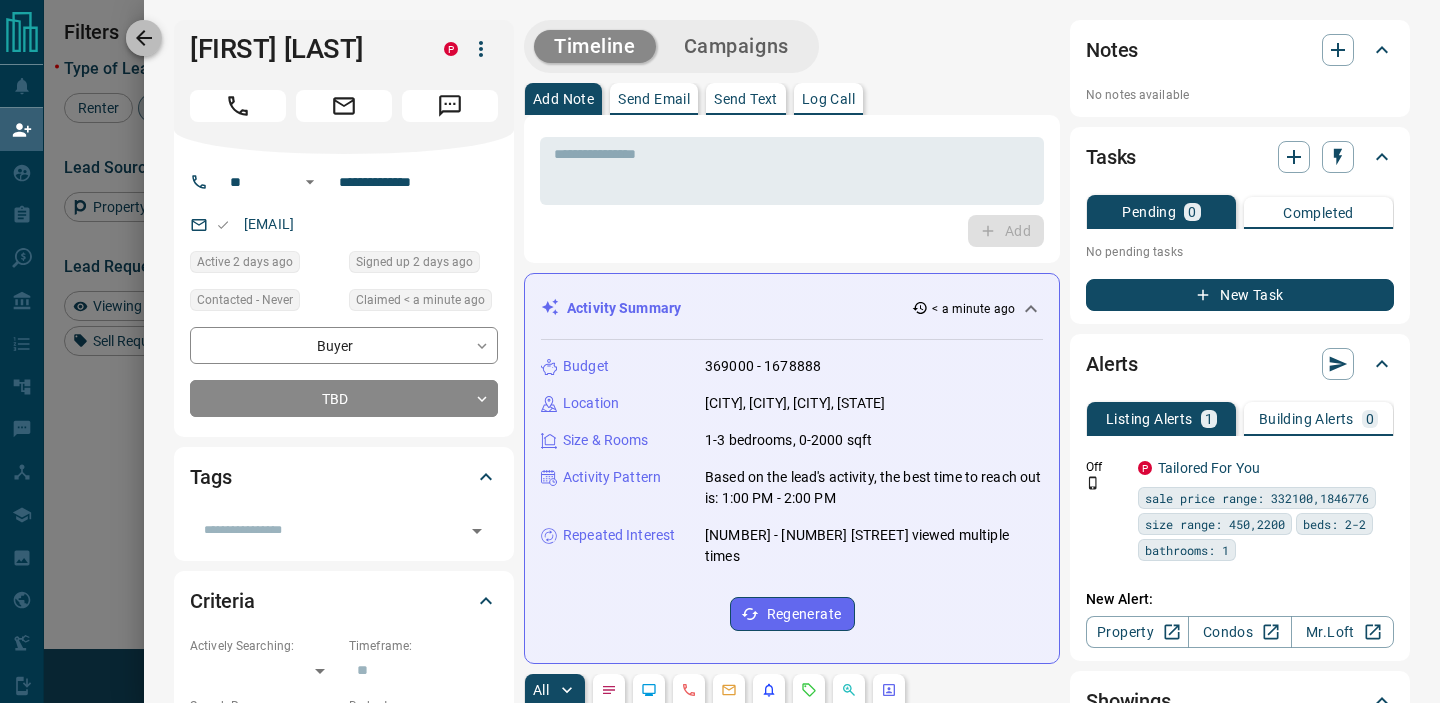 click 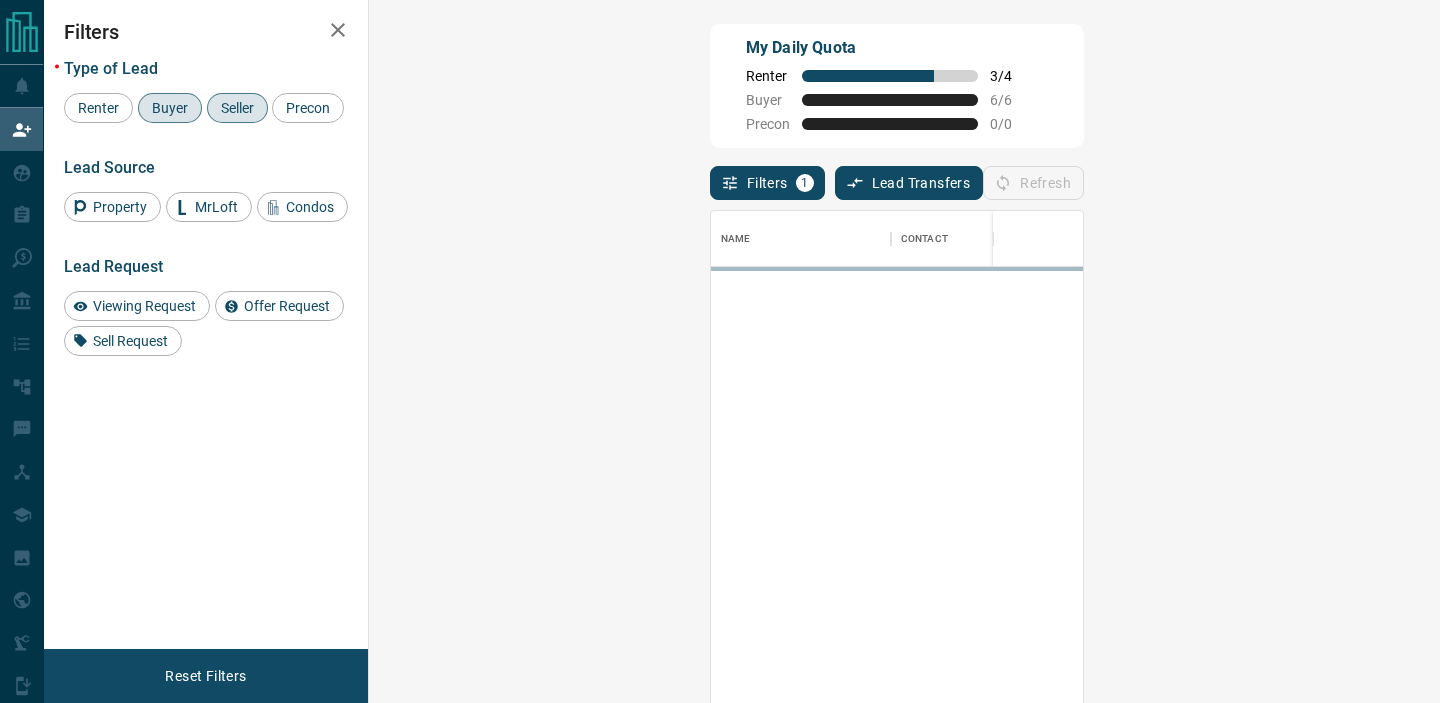 scroll, scrollTop: 0, scrollLeft: 1, axis: horizontal 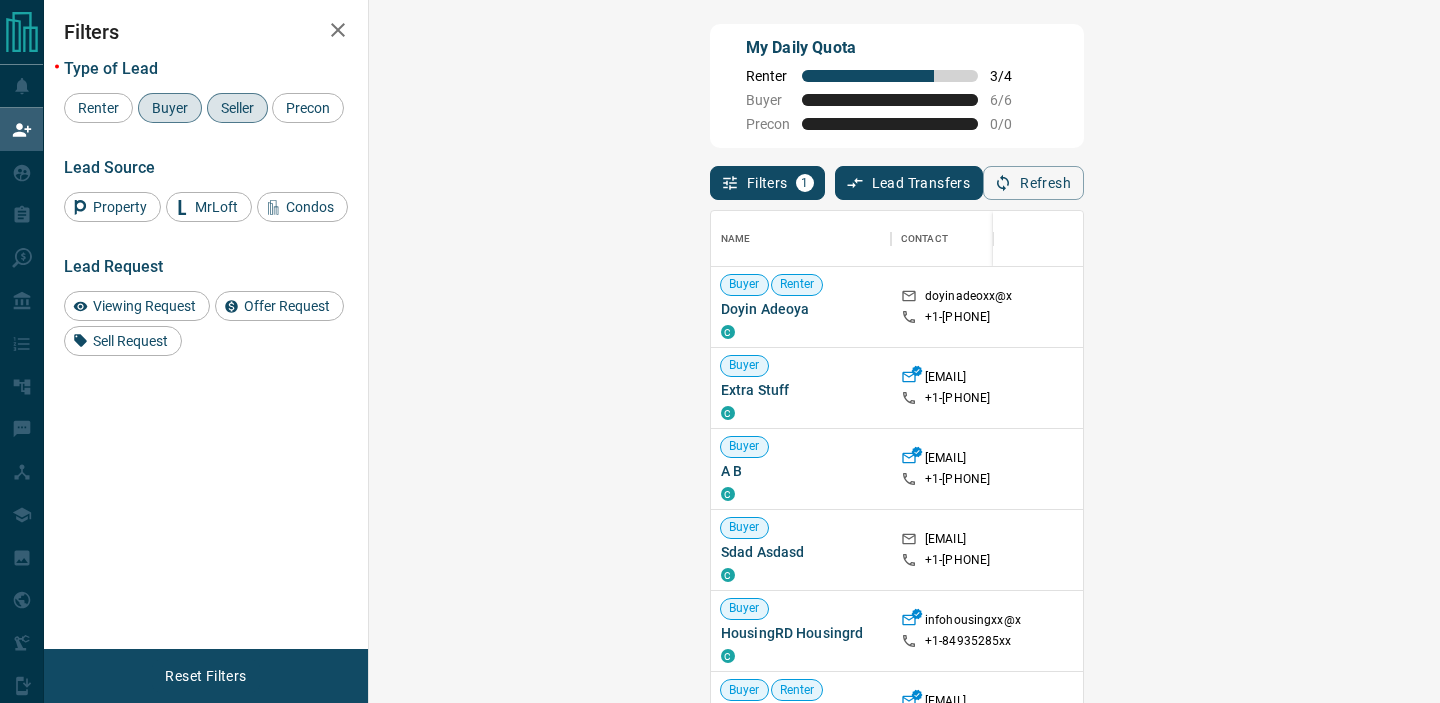 click 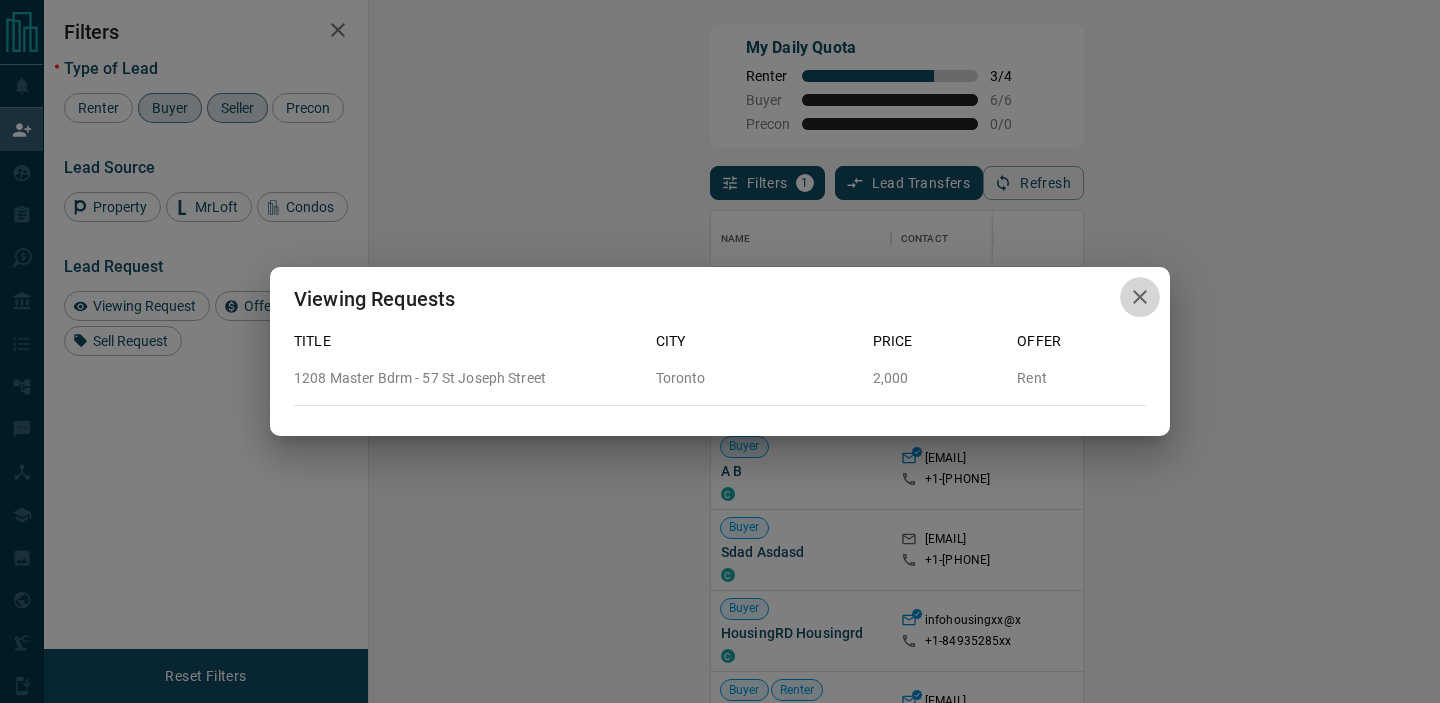 click 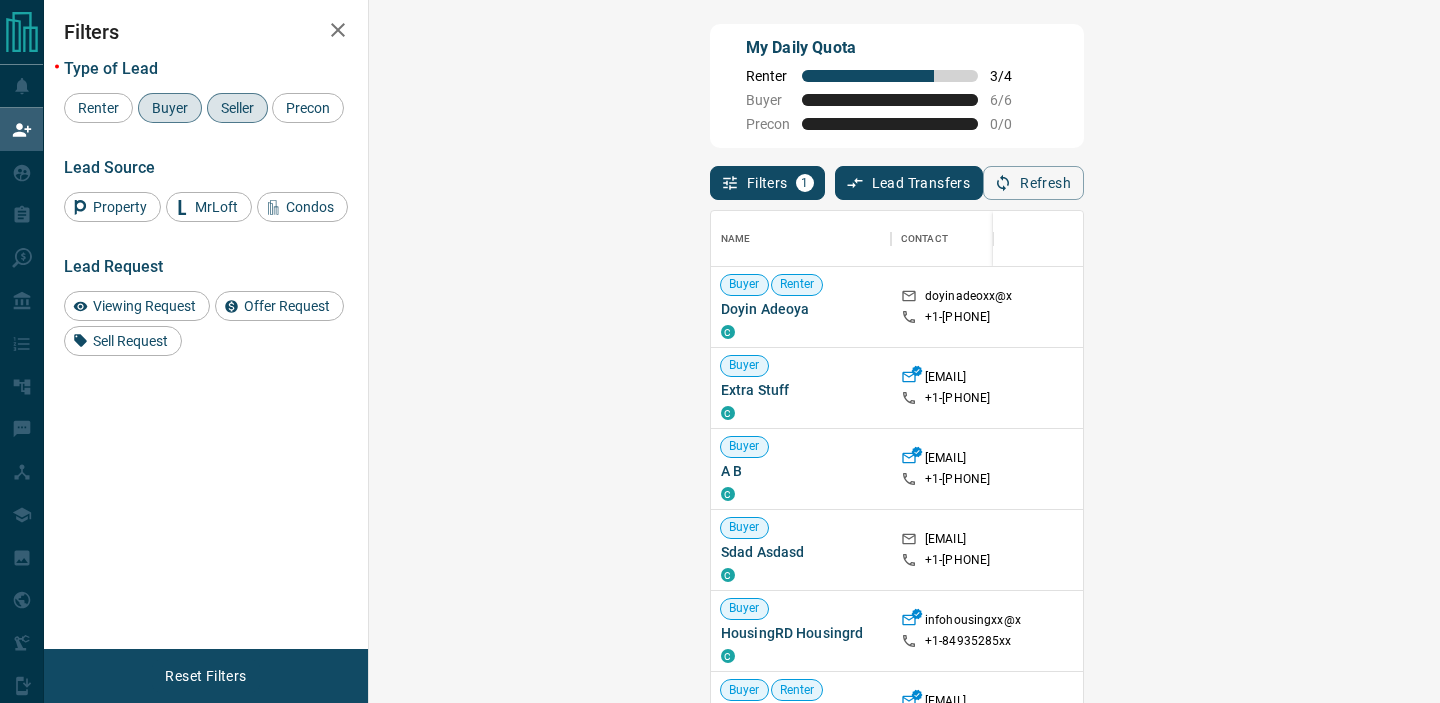 click on "My Daily Quota Renter 3 / 4 Buyer 6 / 6 Precon 0 / 0" at bounding box center (897, 86) 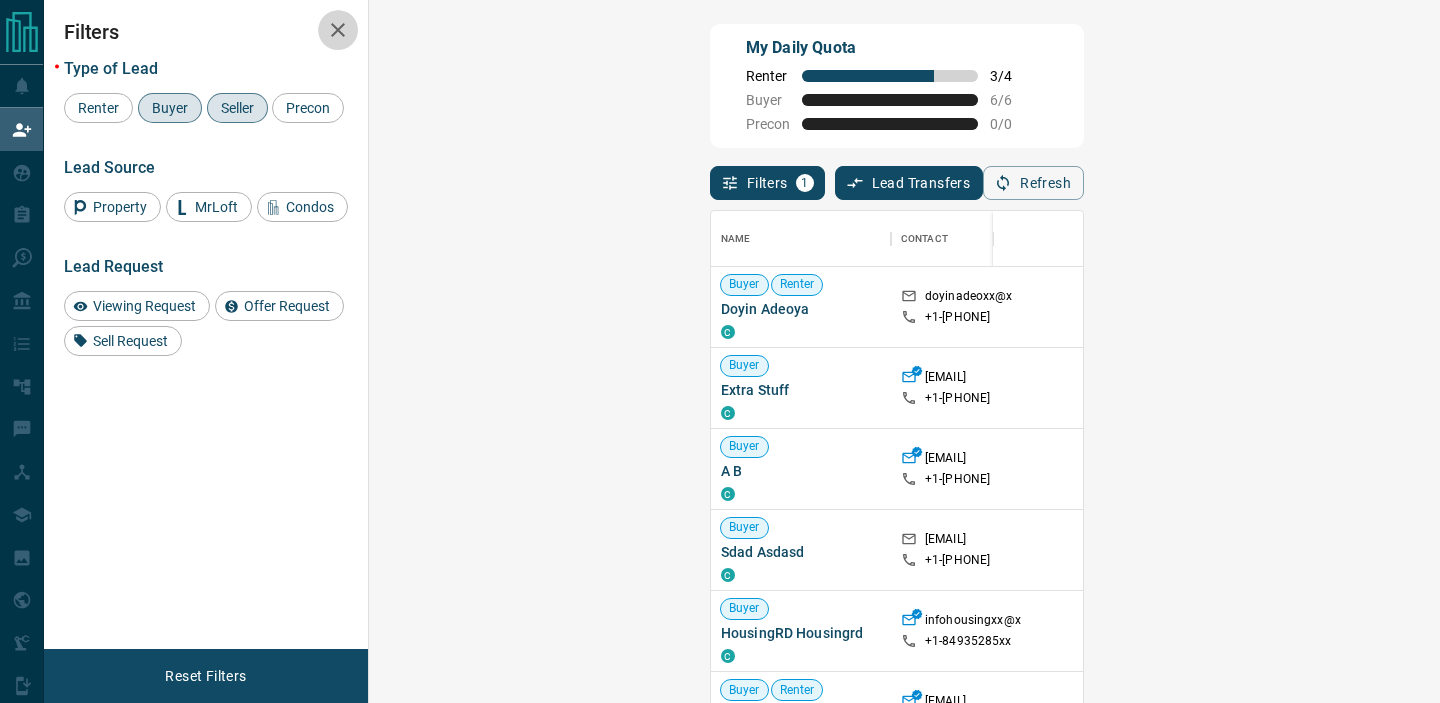 click 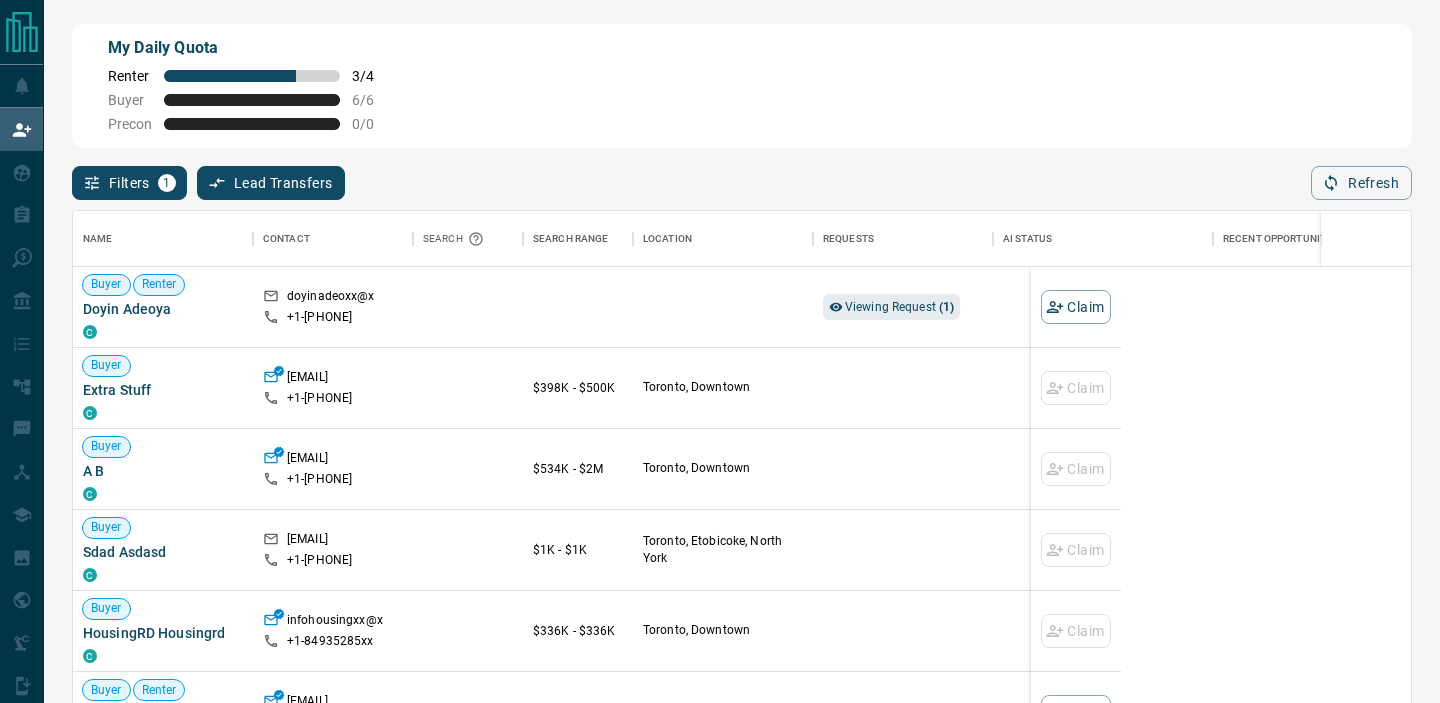 scroll, scrollTop: 0, scrollLeft: 1, axis: horizontal 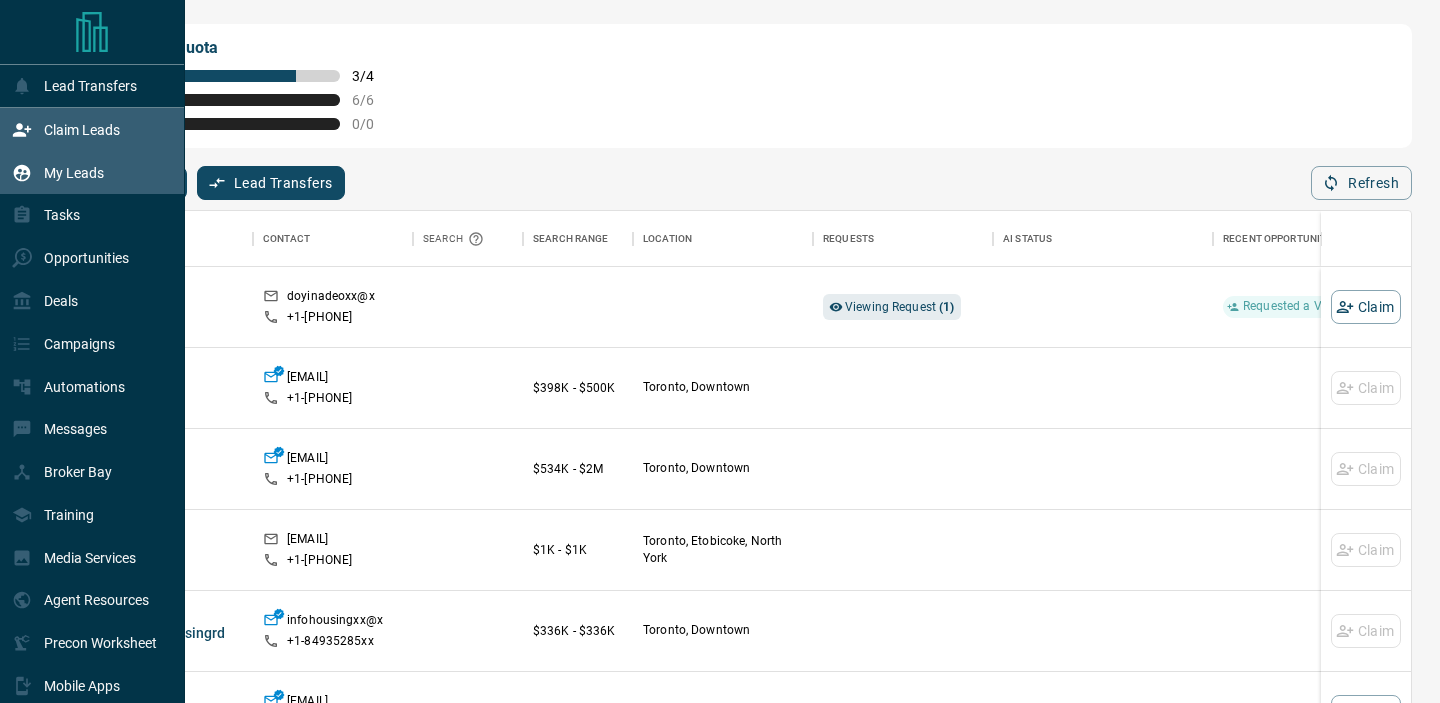 click on "My Leads" at bounding box center (58, 172) 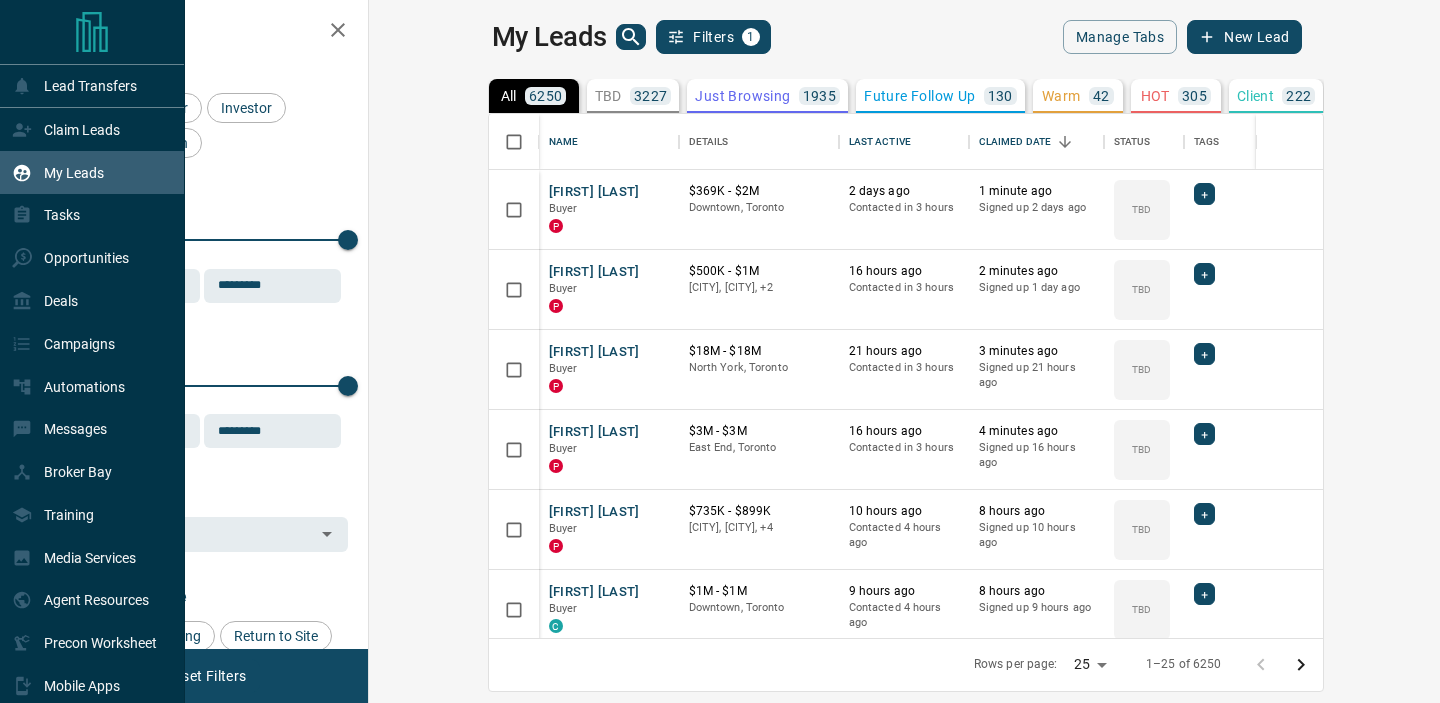 scroll, scrollTop: 1, scrollLeft: 1, axis: both 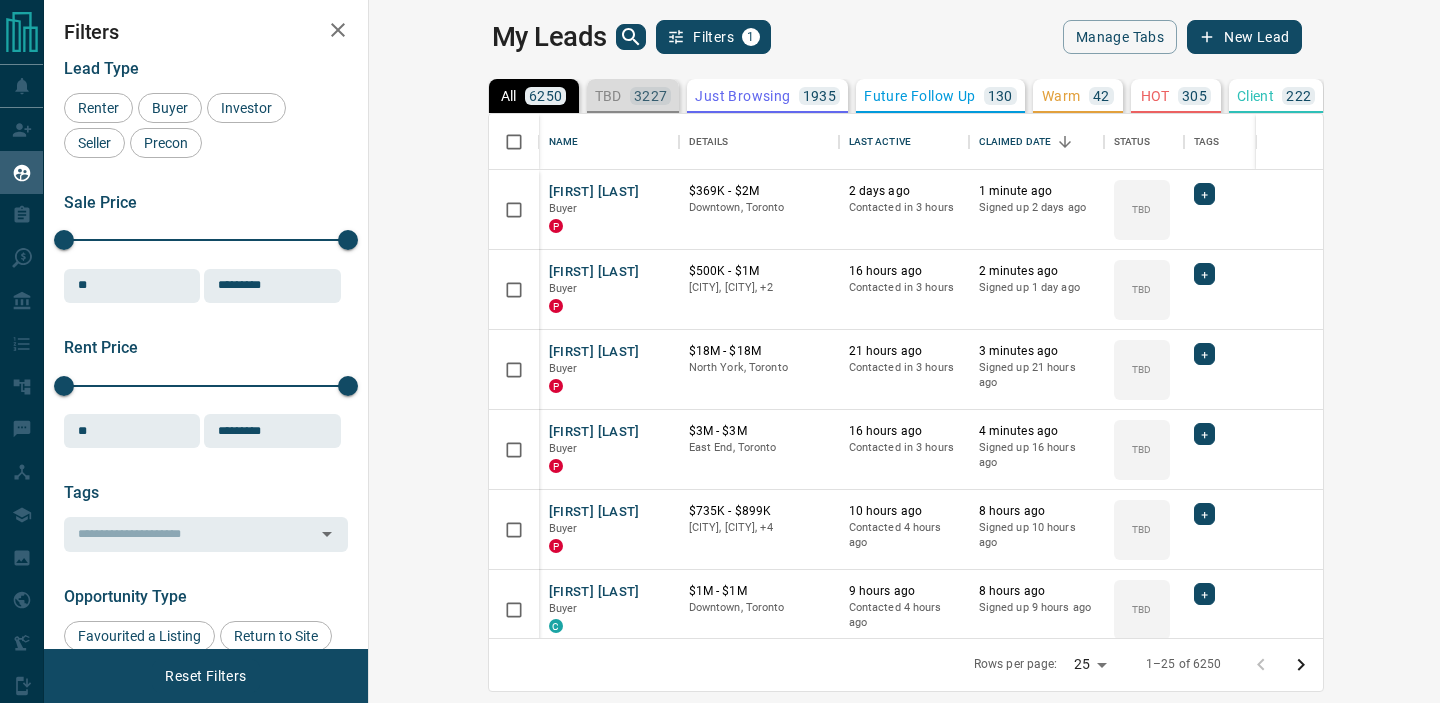 click on "3227" at bounding box center (651, 96) 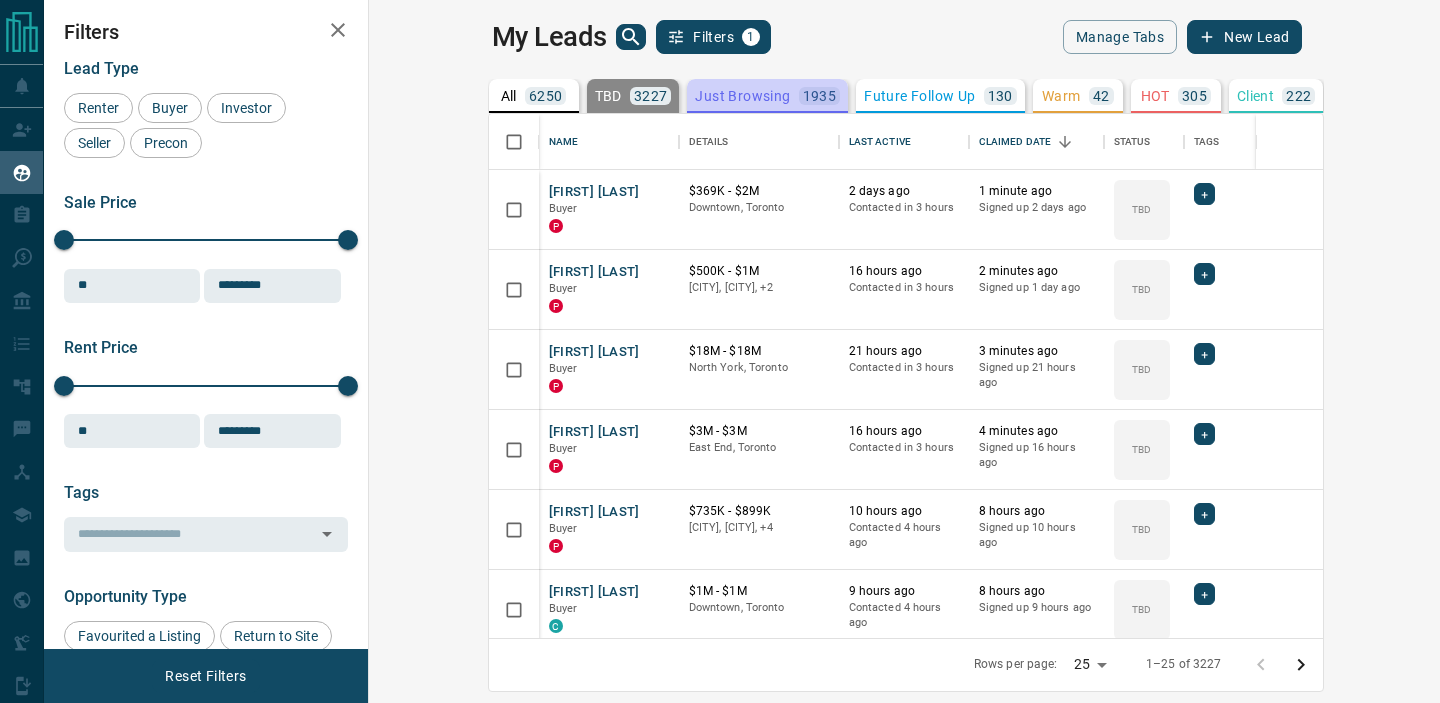 click on "Just Browsing" at bounding box center (742, 96) 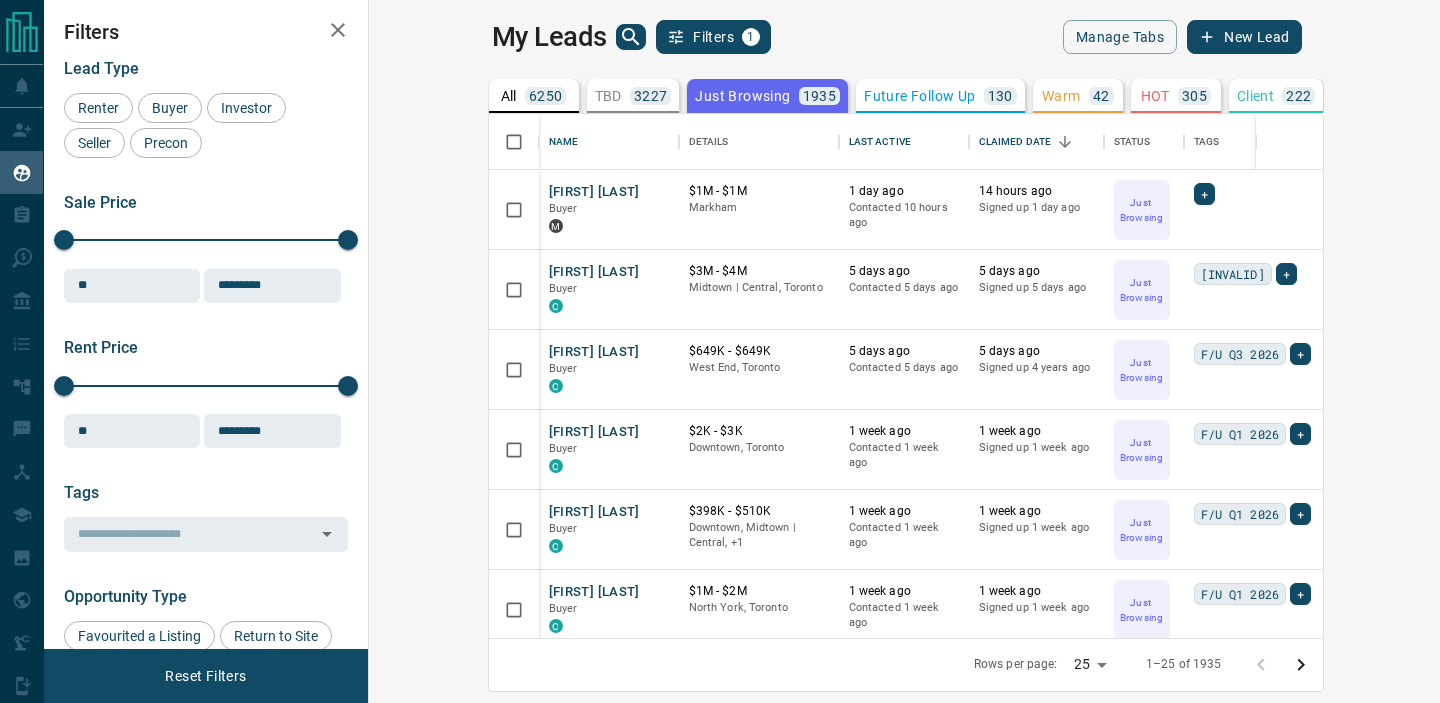 click on "6250" at bounding box center (546, 96) 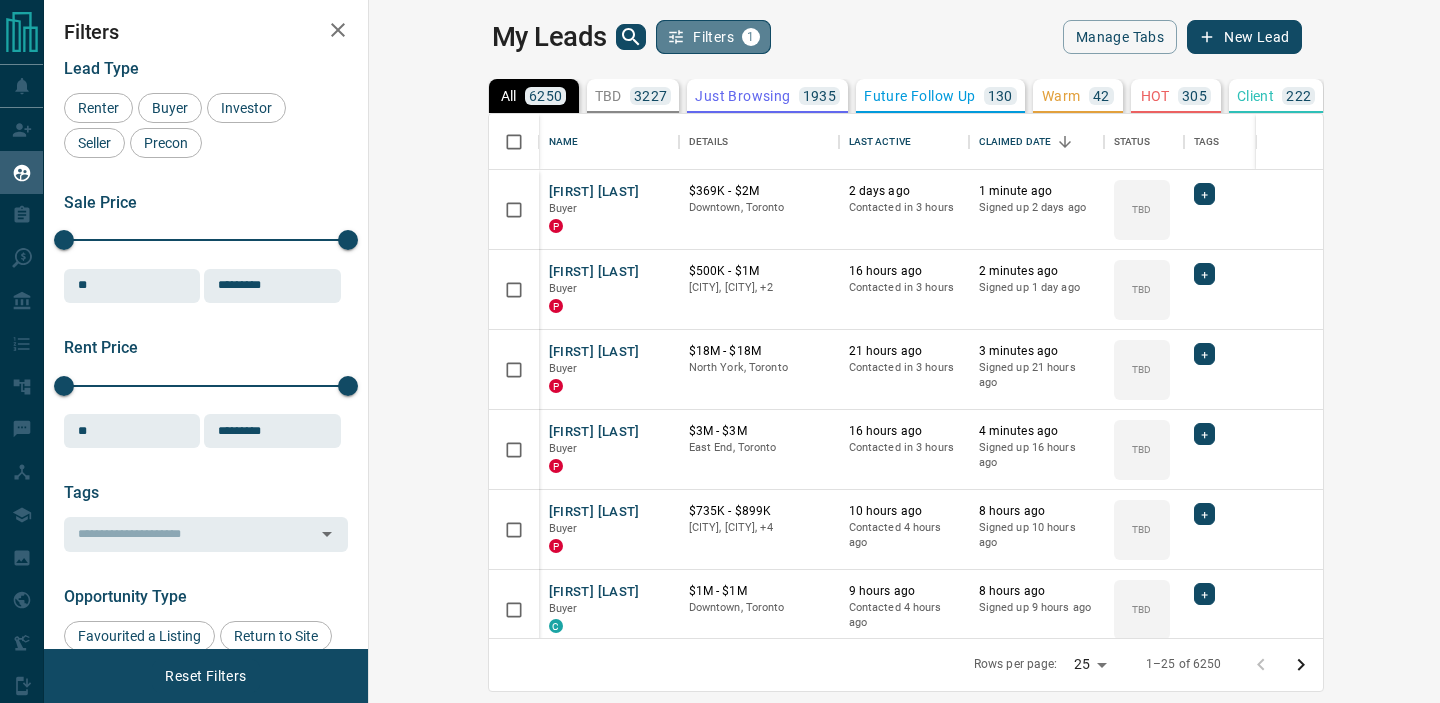 click on "Filters 1" at bounding box center [713, 37] 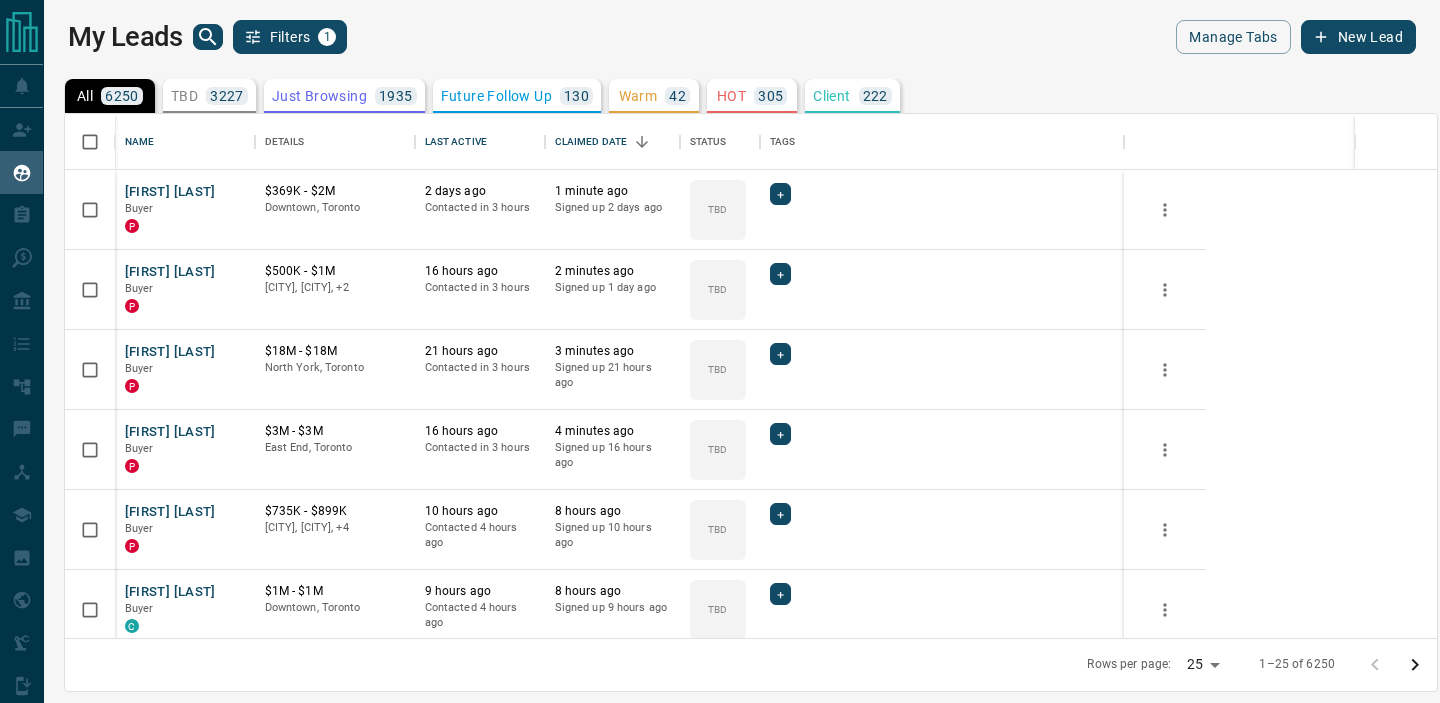 scroll, scrollTop: 1, scrollLeft: 1, axis: both 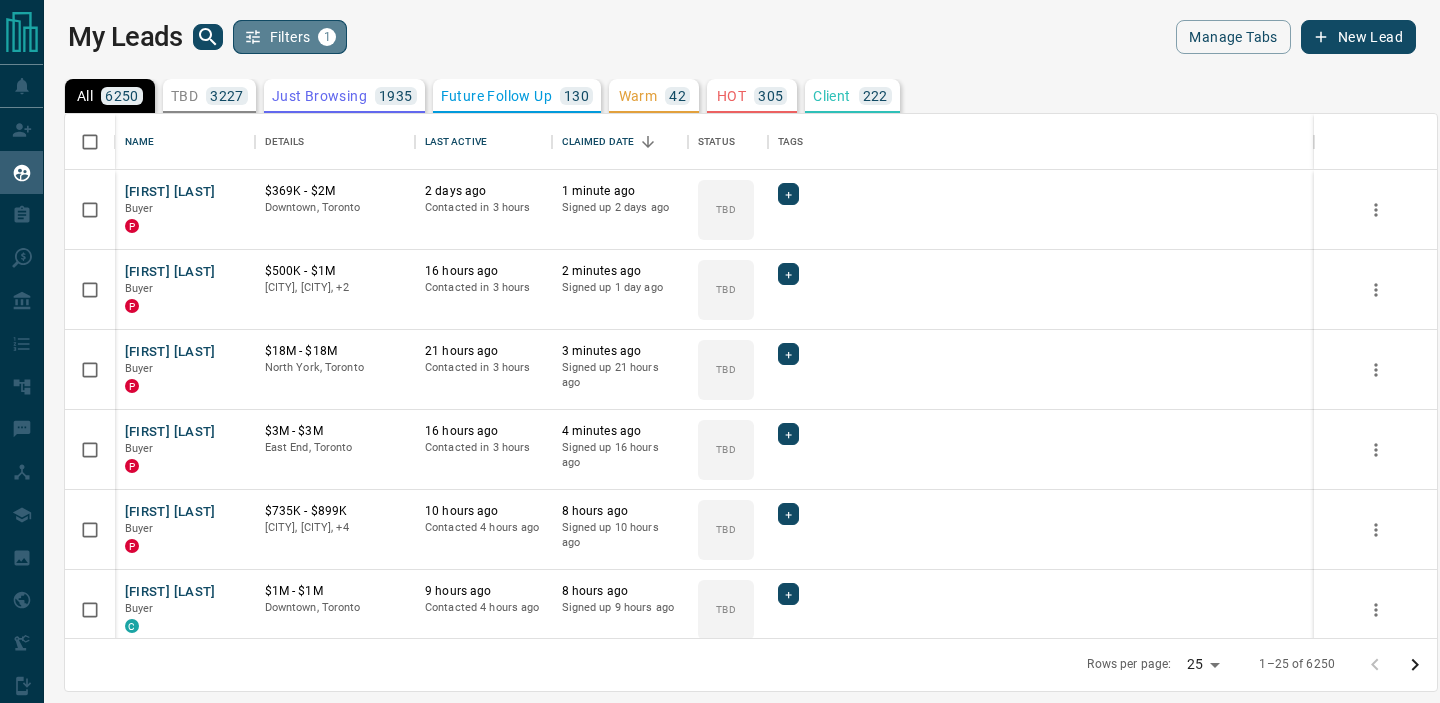click on "Filters 1" at bounding box center [290, 37] 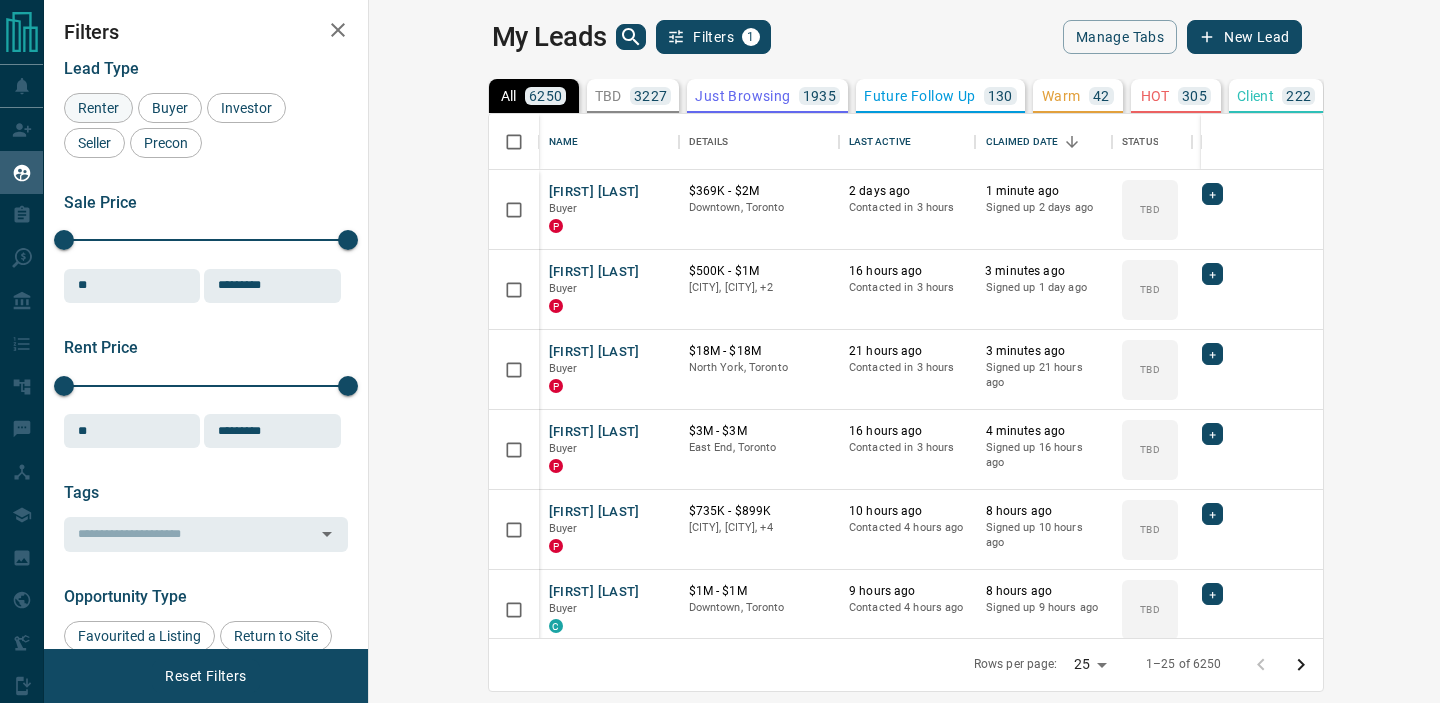 scroll, scrollTop: 524, scrollLeft: 1062, axis: both 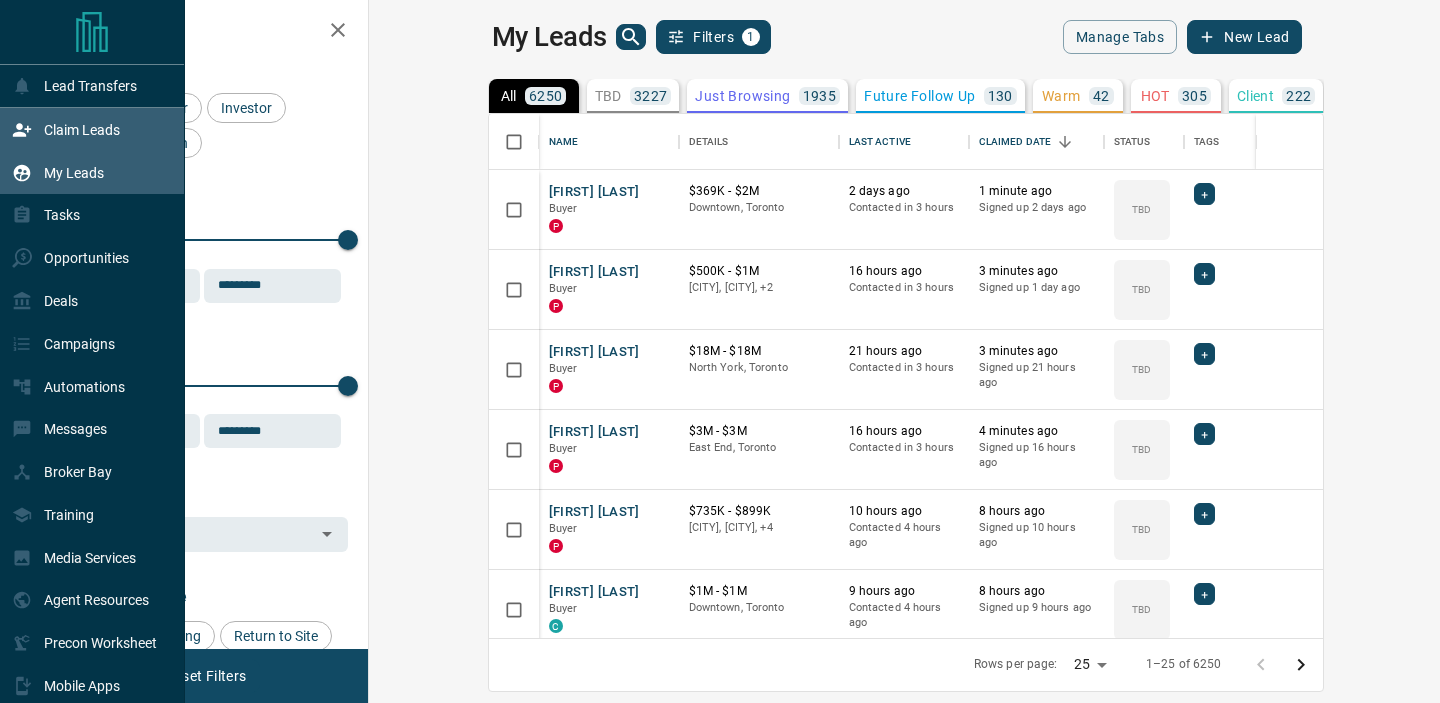 click 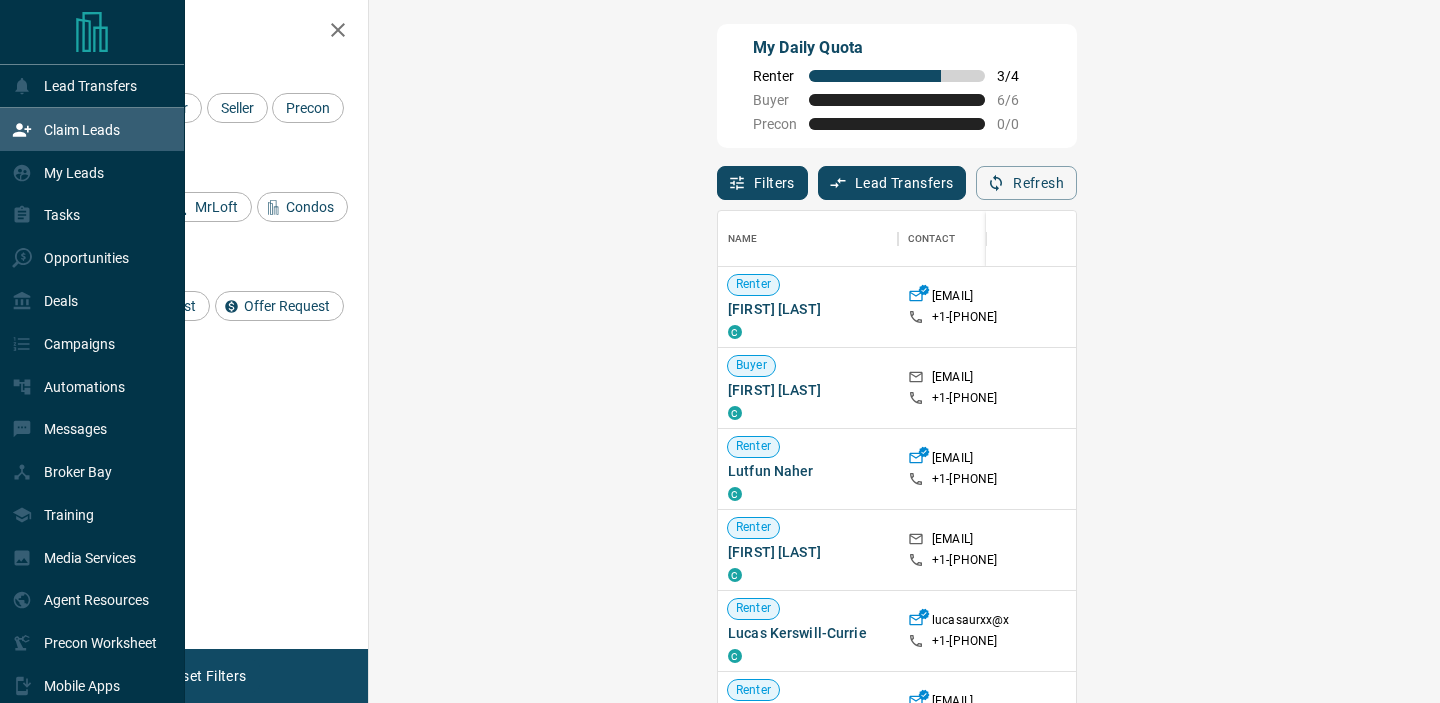 scroll, scrollTop: 0, scrollLeft: 1, axis: horizontal 